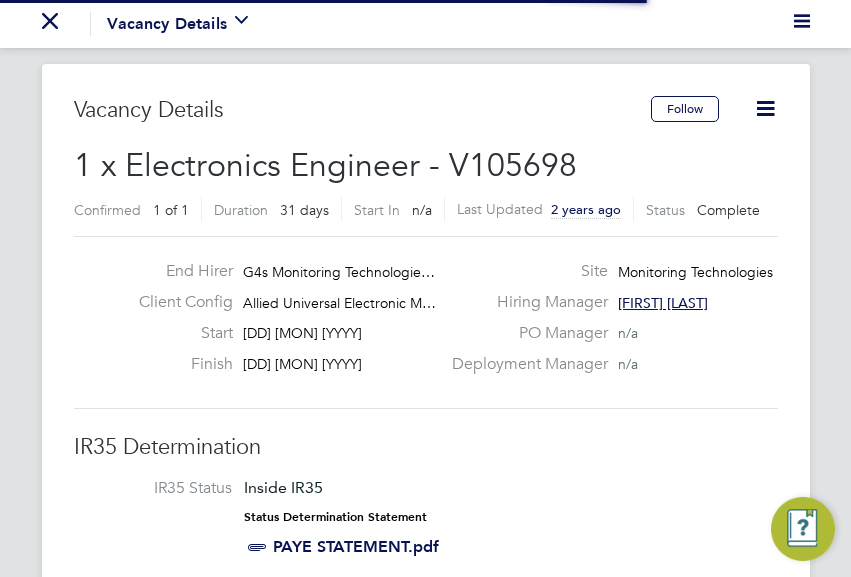 scroll, scrollTop: 0, scrollLeft: 0, axis: both 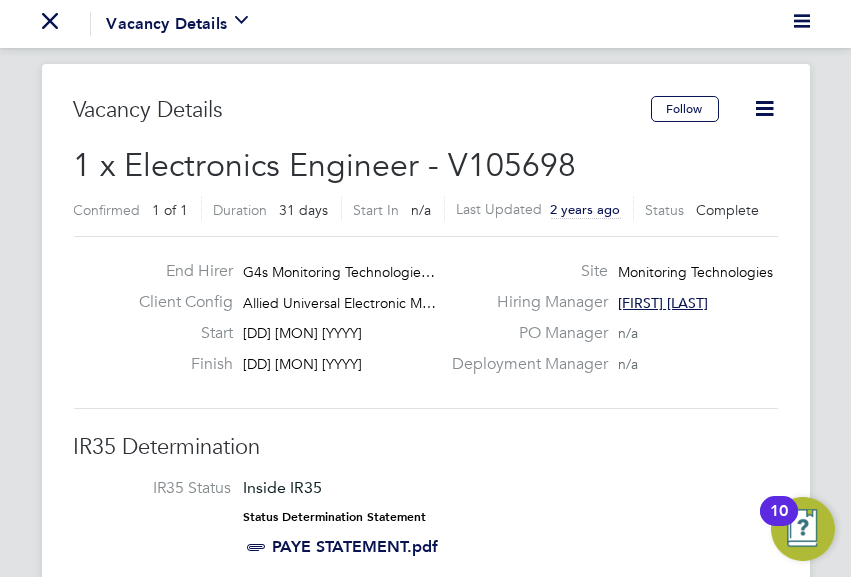click 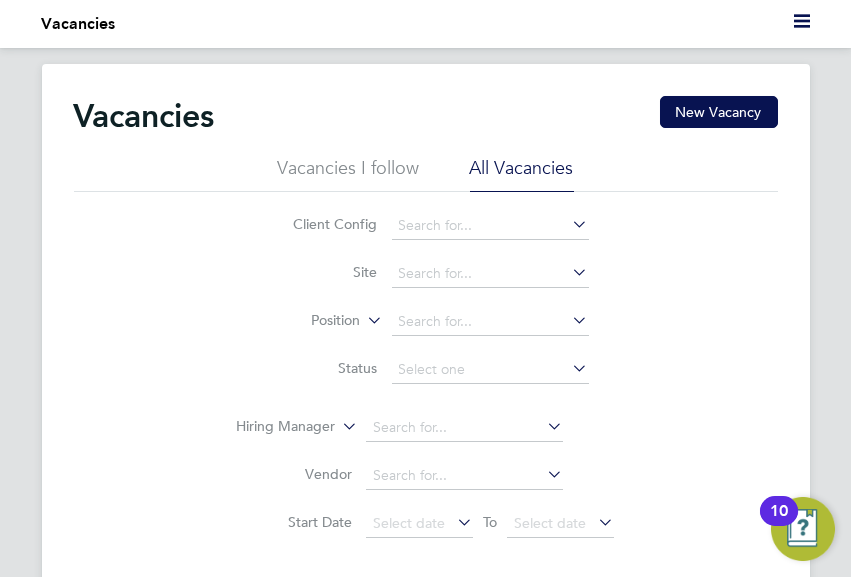 click 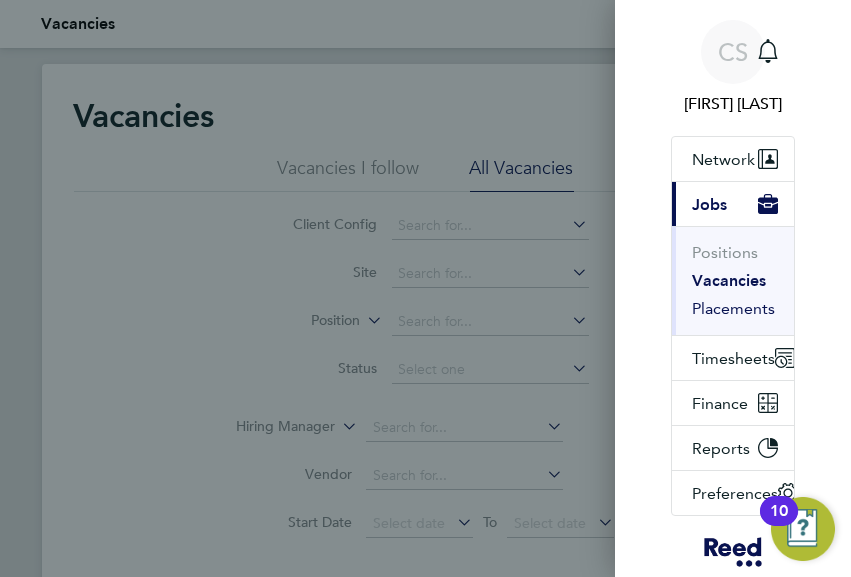 click on "Placements" at bounding box center (733, 309) 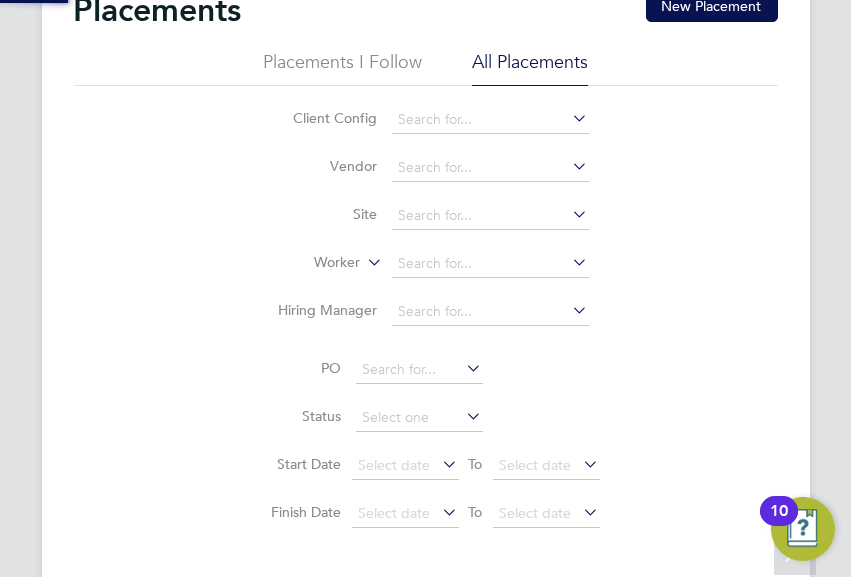 scroll, scrollTop: 400, scrollLeft: 0, axis: vertical 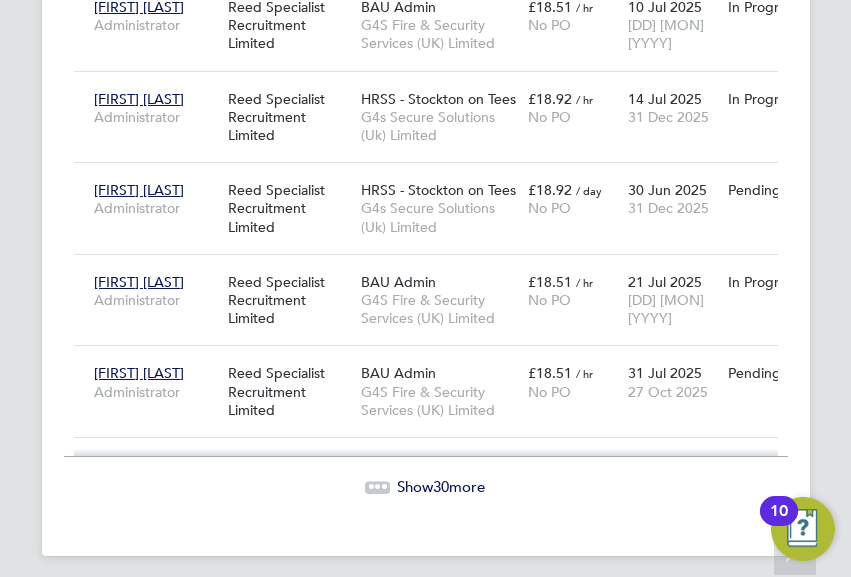 click 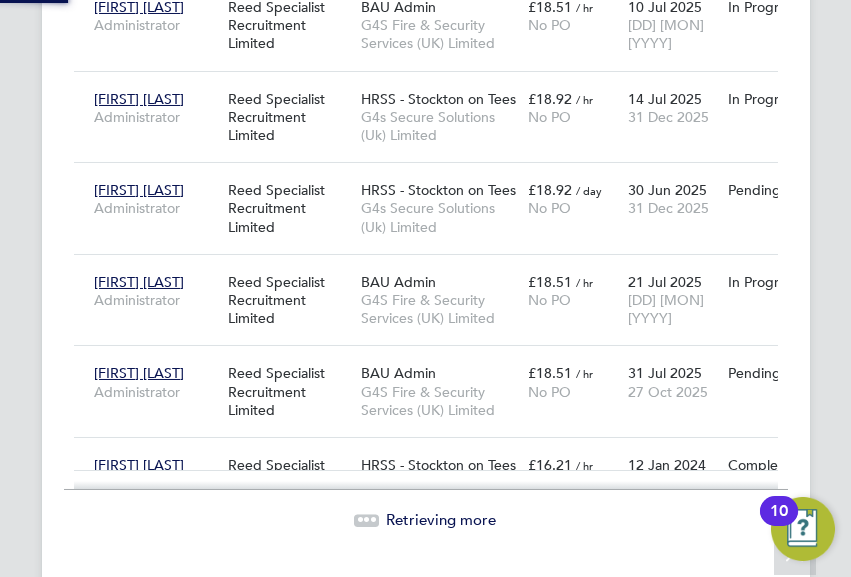 scroll, scrollTop: 10, scrollLeft: 10, axis: both 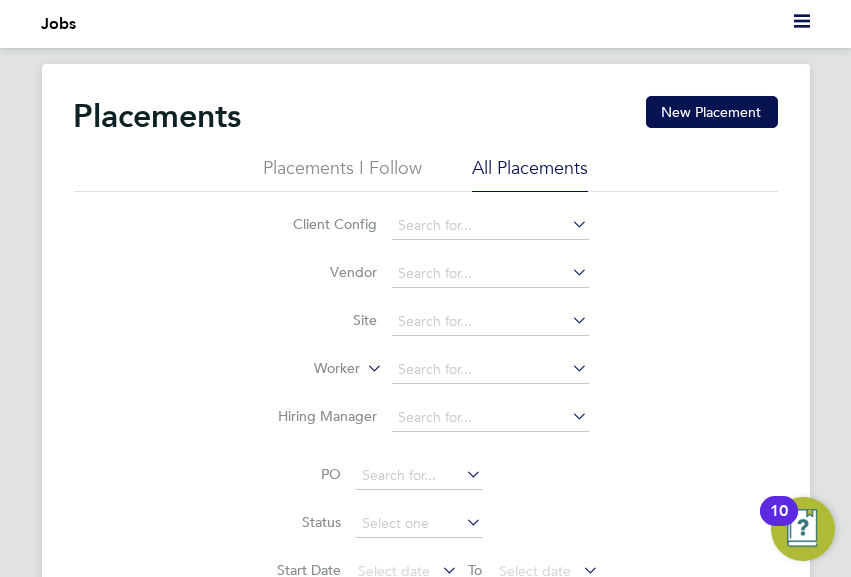 click 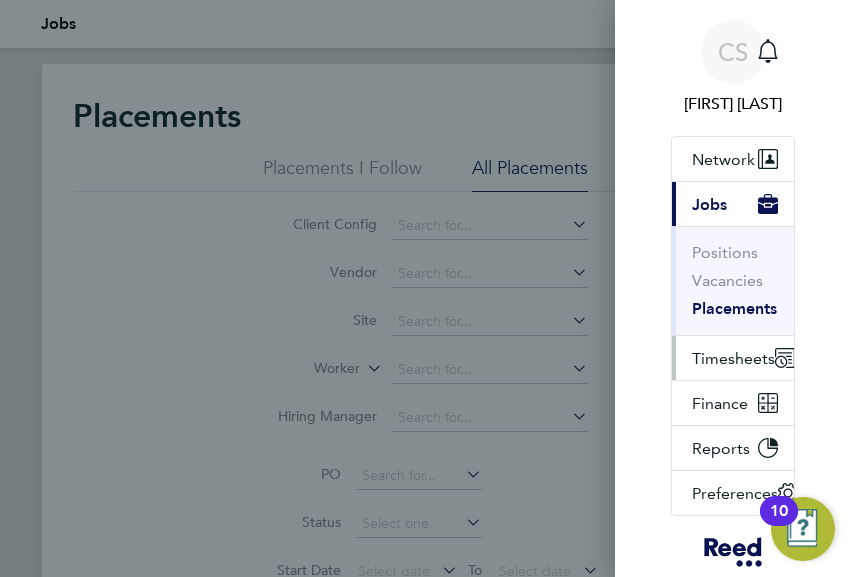 click on "Timesheets" at bounding box center [733, 358] 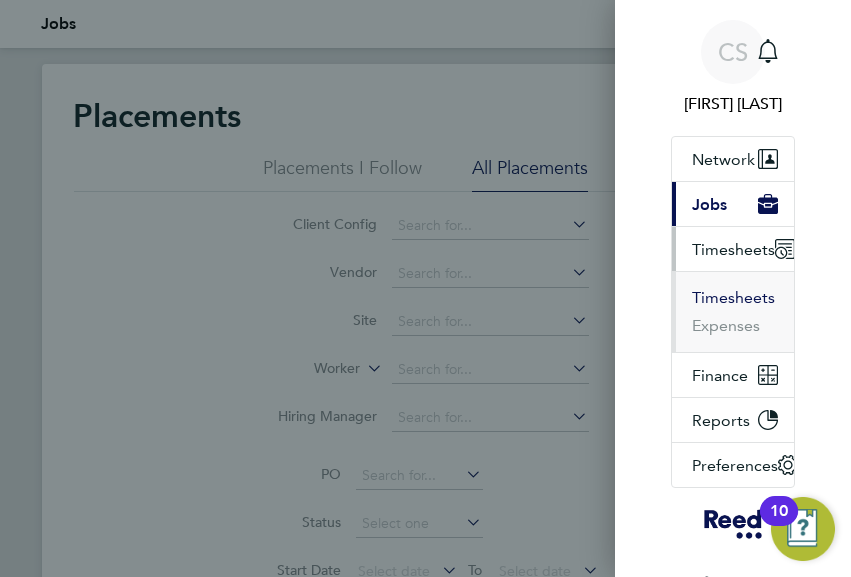 click on "Timesheets" at bounding box center [733, 298] 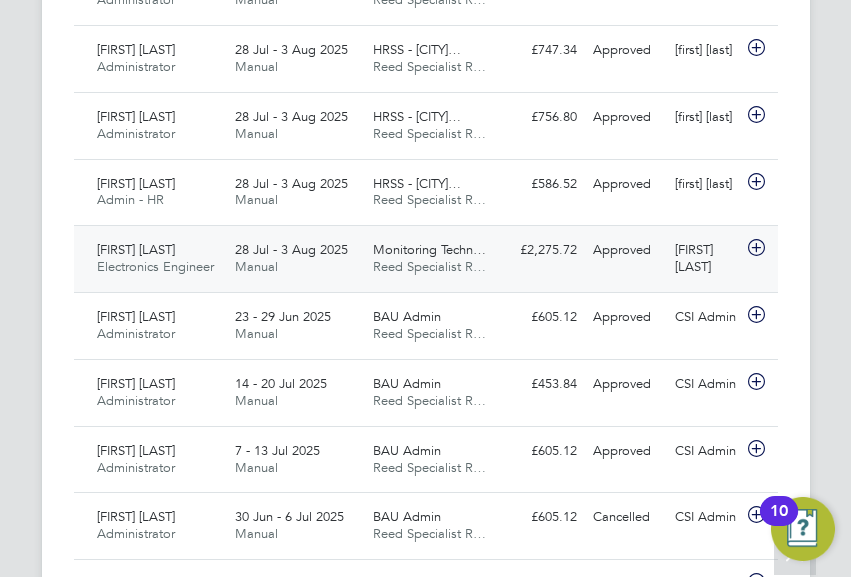 click on "[FIRST] [LAST]" 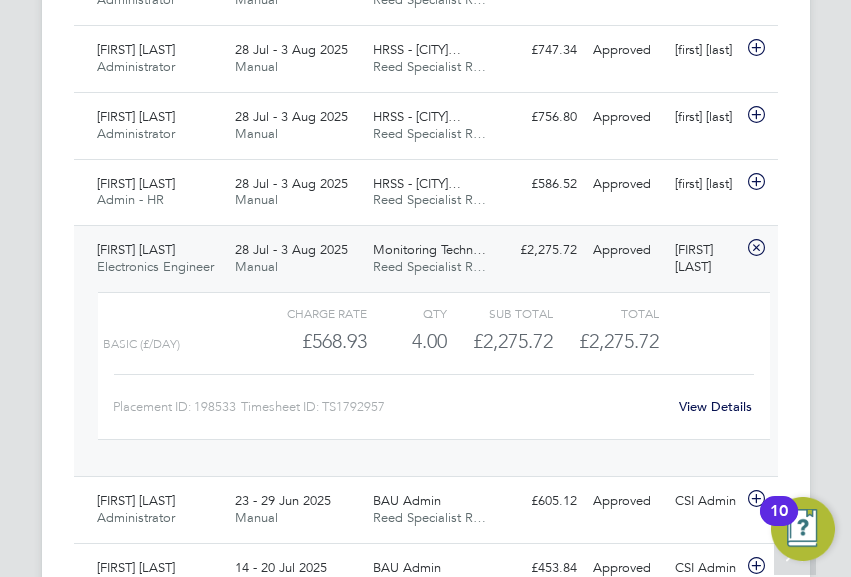 click on "[FIRST] [LAST]" 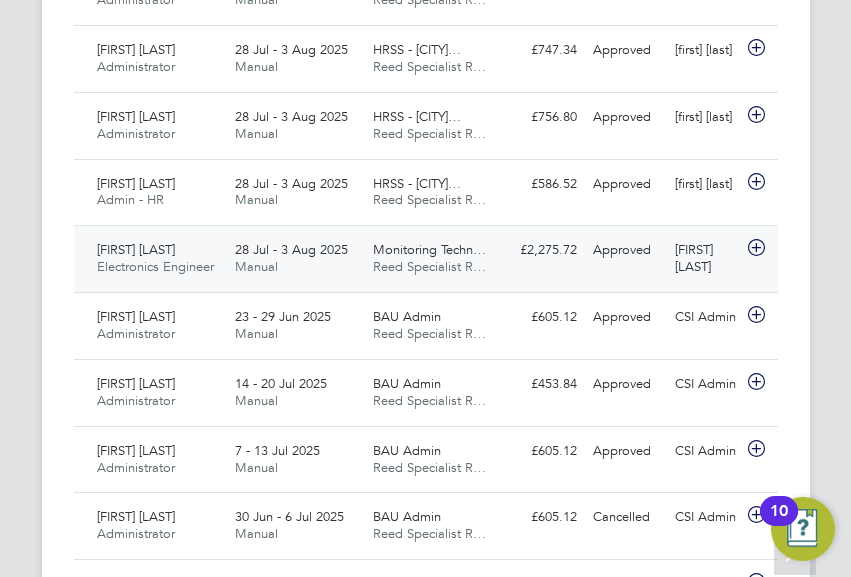 click 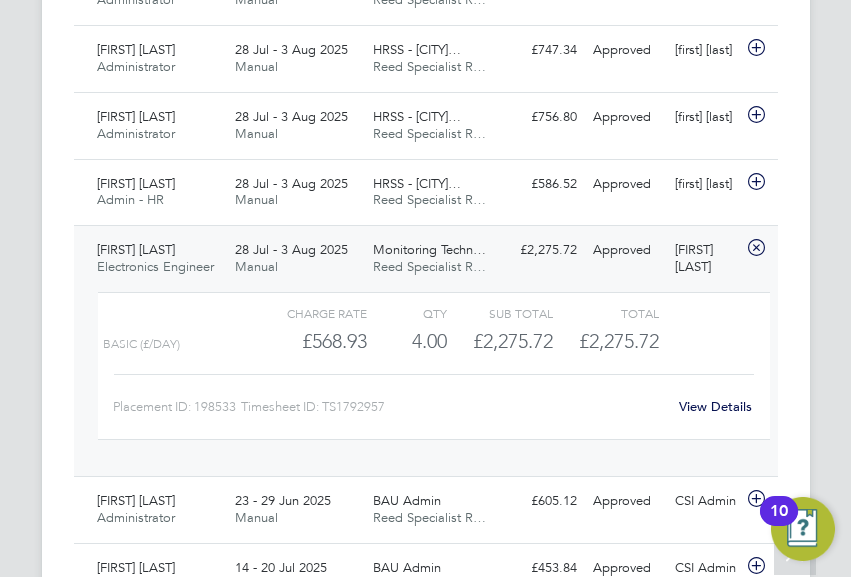 click on "View Details" 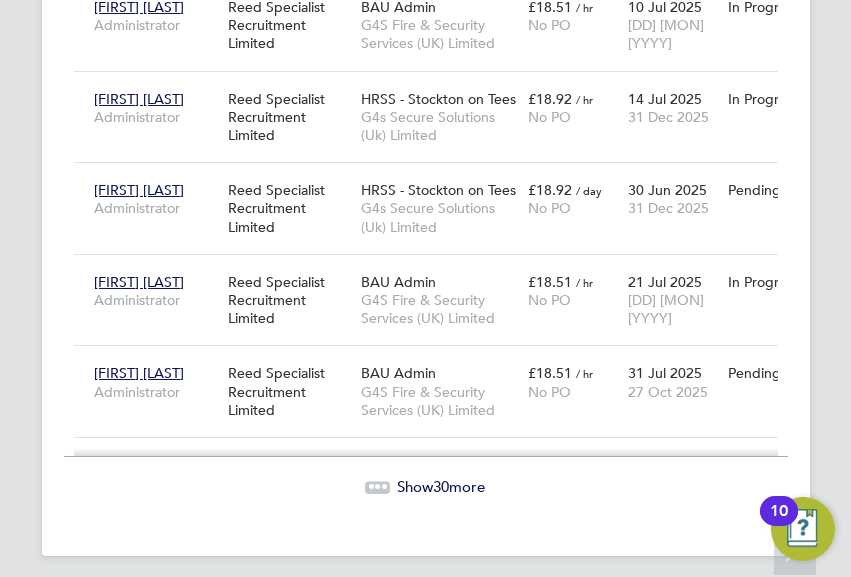 click 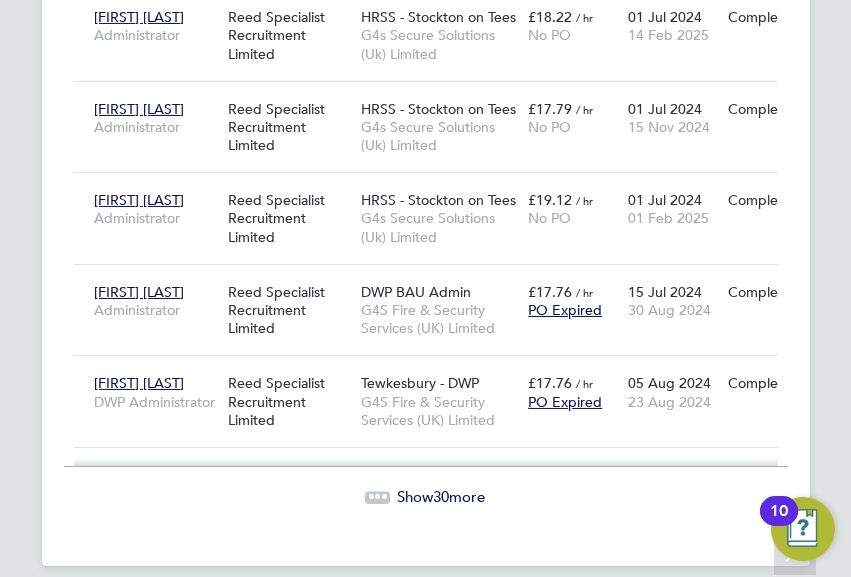 click 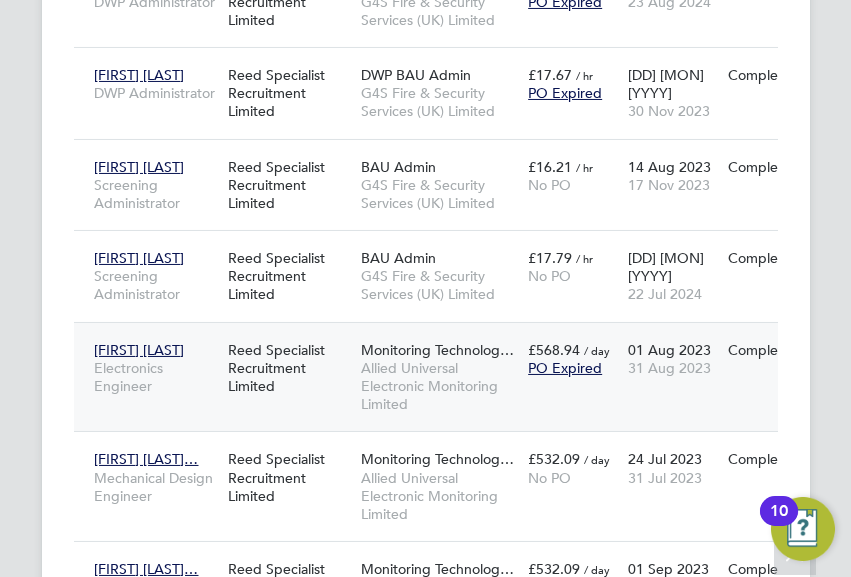 click on "[FIRST] [LAST]" 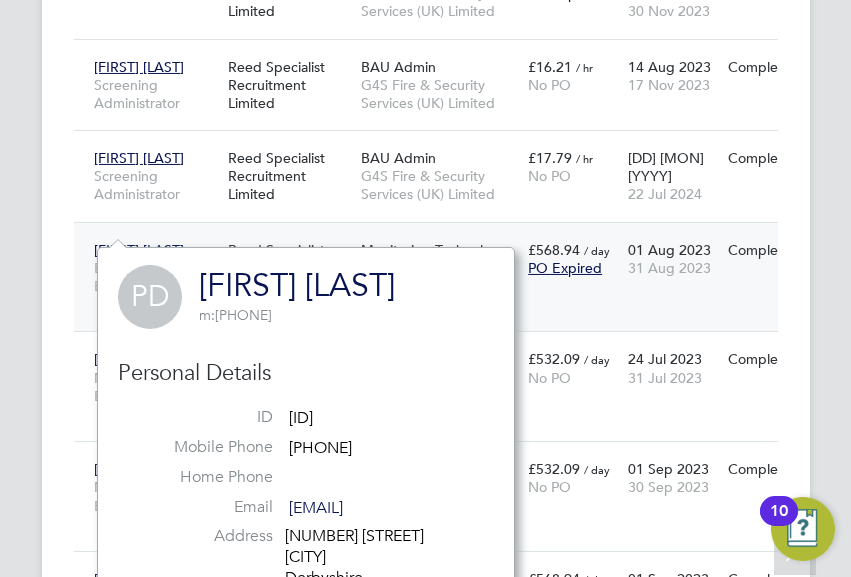 click on "[FIRST] [LAST]" 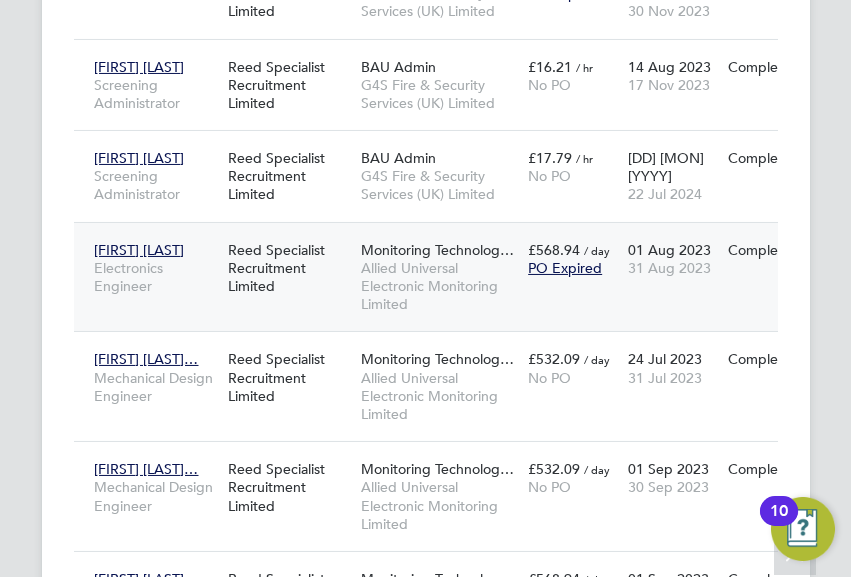 click on "[FIRST] [LAST]" 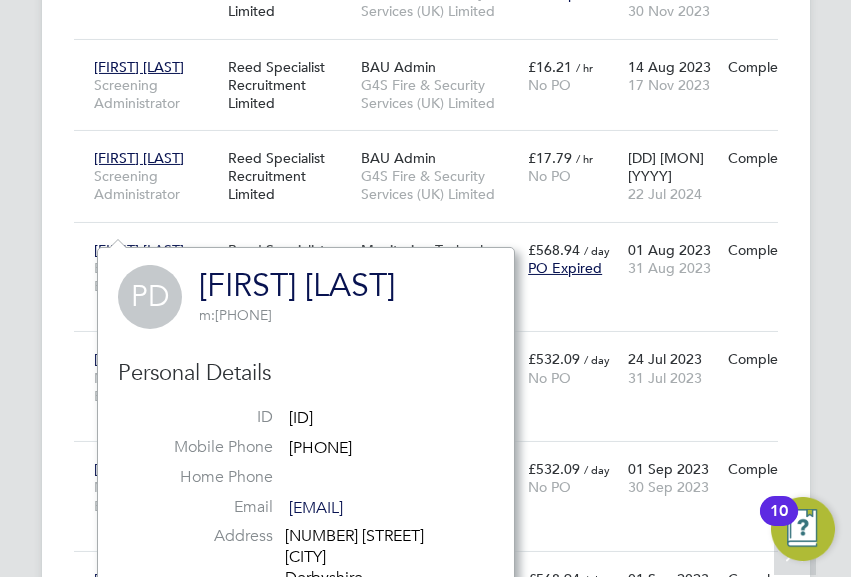 click on "Placements New Placement Placements I Follow All Placements Client Config Vendor Site Worker Hiring Manager PO Status Start Date
Select date
To
Select date
Finish Date
Select date
To
Select date
Showing   90 of  110 Placements Hide Low IR35 Risks Worker  / Position Vendor Site / Client Config Charge  / PO Start  / Finish Status IR35 Risk [FIRST] [LAST] Administrator Reed Specialist Recruitment Limited HRSS - [CITY] G4s Secure Solutions (Uk) Limited £19.18   / hr PO Expired 20 Aug 2024 31 Dec 2025 In Progress Low Chris Martin Administrator Reed Specialist Recruitment Limited HRSS - [CITY] G4s Secure Solutions (Uk) Limited £17.79   / hr No PO 20 Aug 2024 10 Oct 2024 Complete Low Wendy Smith Administrator Reed Specialist Recruitment Limited HRSS - [CITY] G4s Secure Solutions (Uk) Limited £17.79   / hr No PO 20 Aug 2024 22 Oct 2024 Complete Low [FIRST] [LAST] Administrator Reed Specialist Recruitment Limited £17.79" 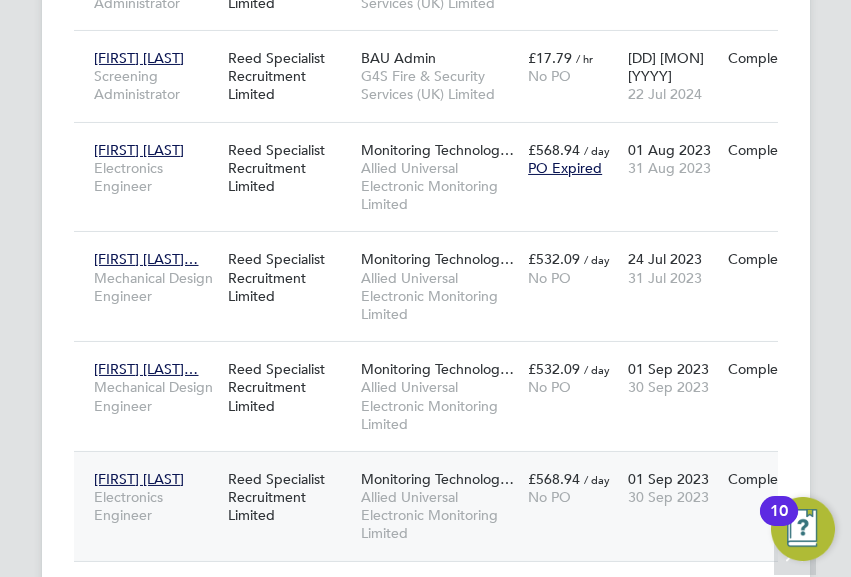 click on "[FIRST] [LAST]" 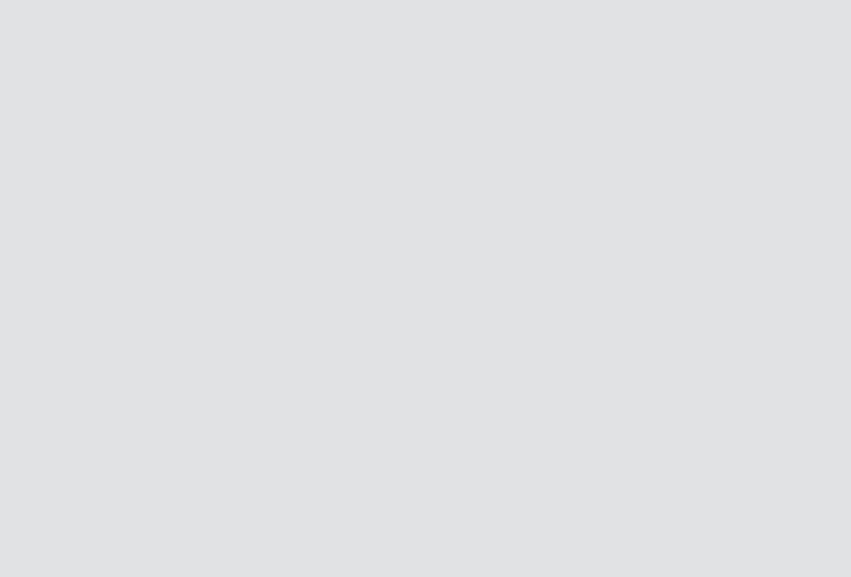 scroll, scrollTop: 0, scrollLeft: 0, axis: both 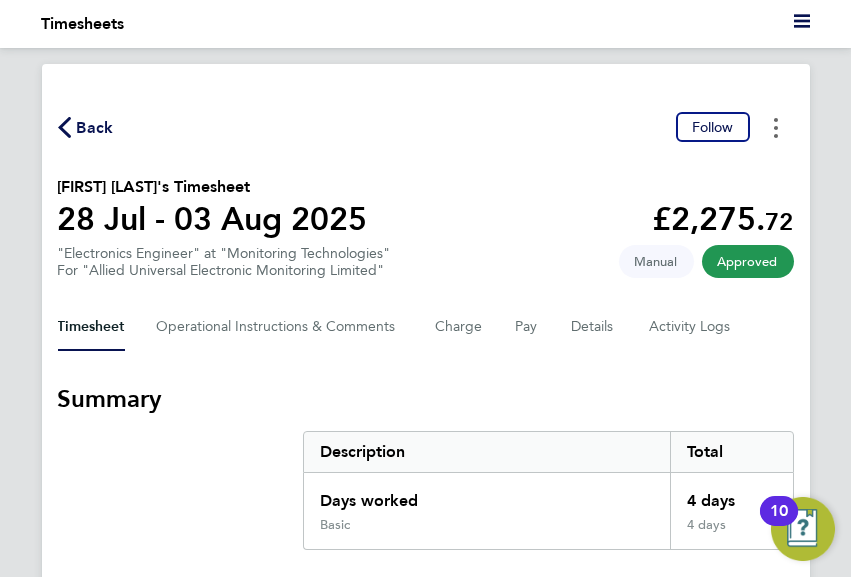 click at bounding box center (776, 127) 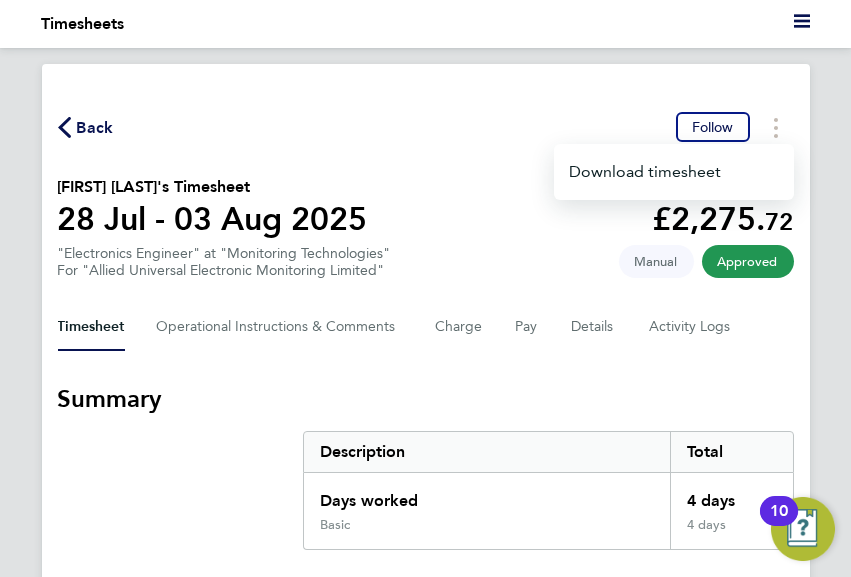 click on "Back  Follow
Download timesheet" 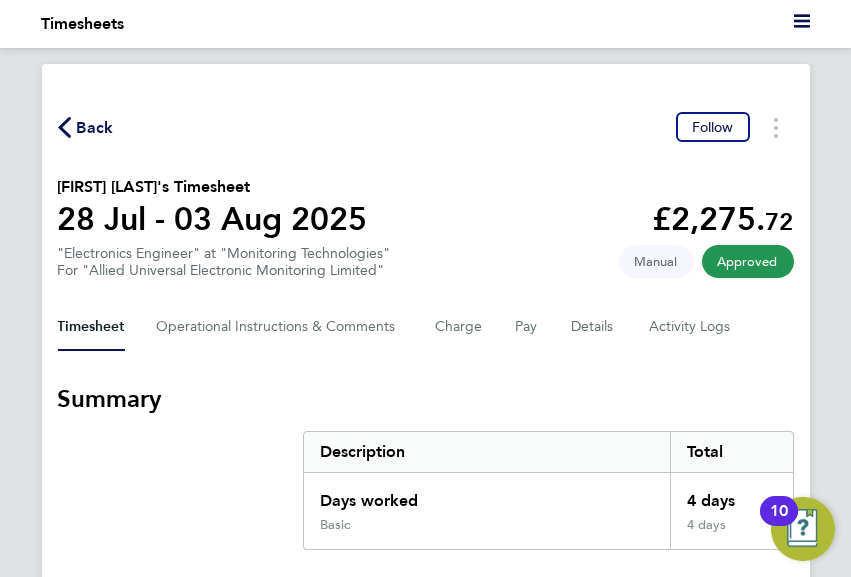 click on "Back" 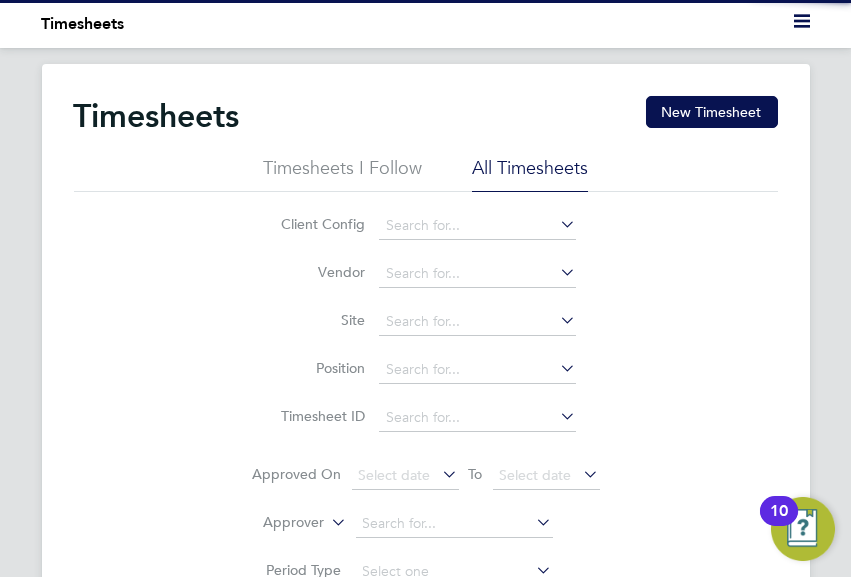 scroll, scrollTop: 10, scrollLeft: 10, axis: both 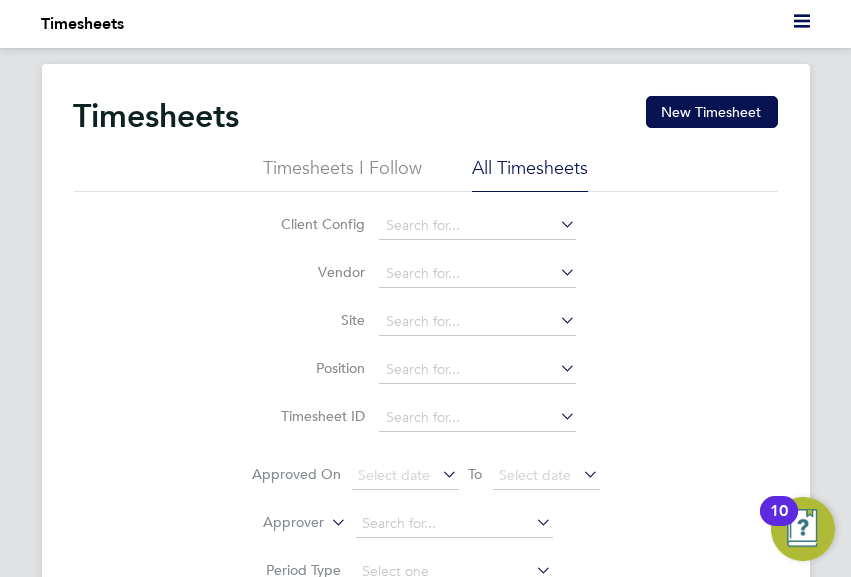click on "Current page:   Timesheets" at bounding box center [425, 24] 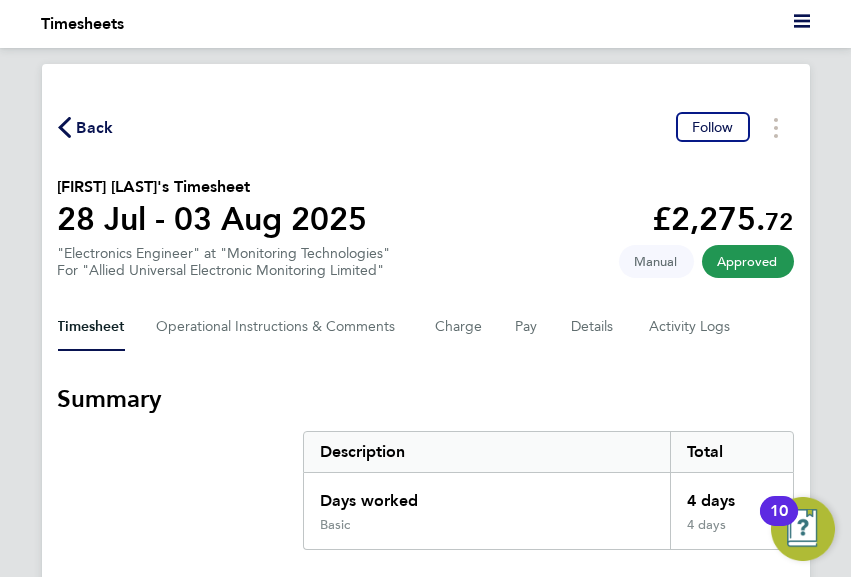 click on "Back" 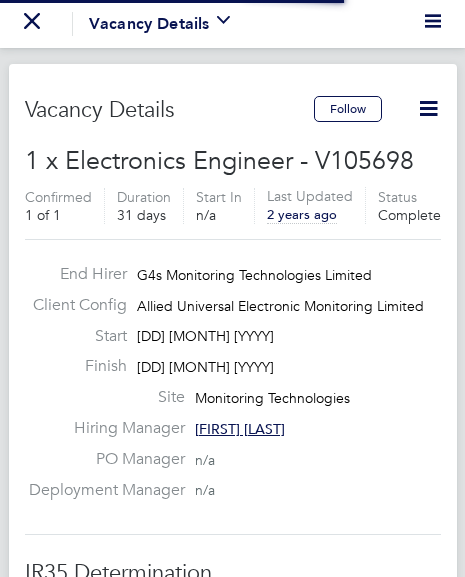 scroll, scrollTop: 0, scrollLeft: 0, axis: both 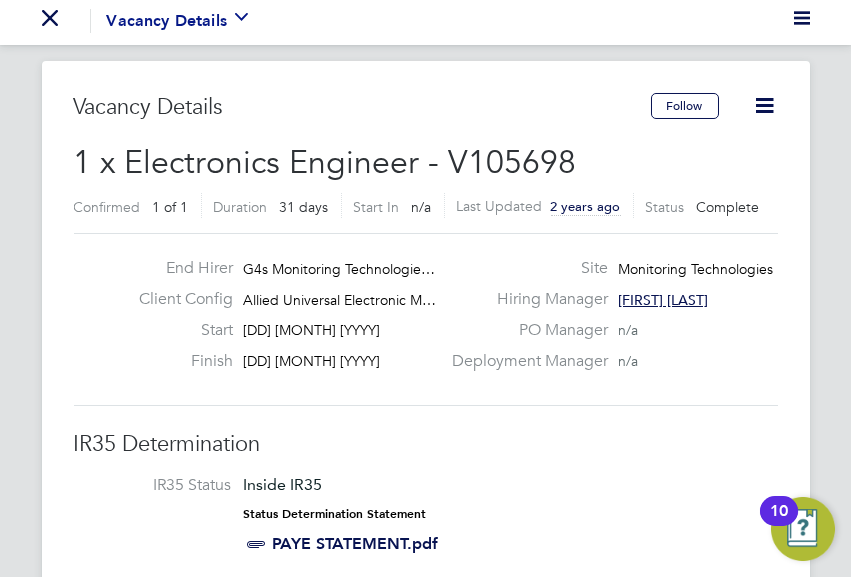 click on "Vacancy Details" at bounding box center (177, 21) 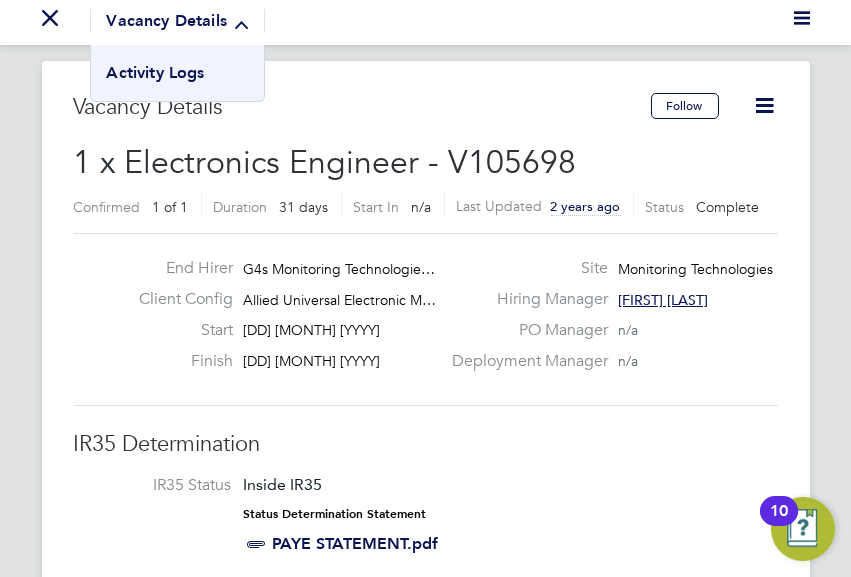 click on "1 x Electronics Engineer - V105698 Confirmed   1 of 1 Duration   31 days Start In   n/a   Last Updated 2 years ago Status   Complete" 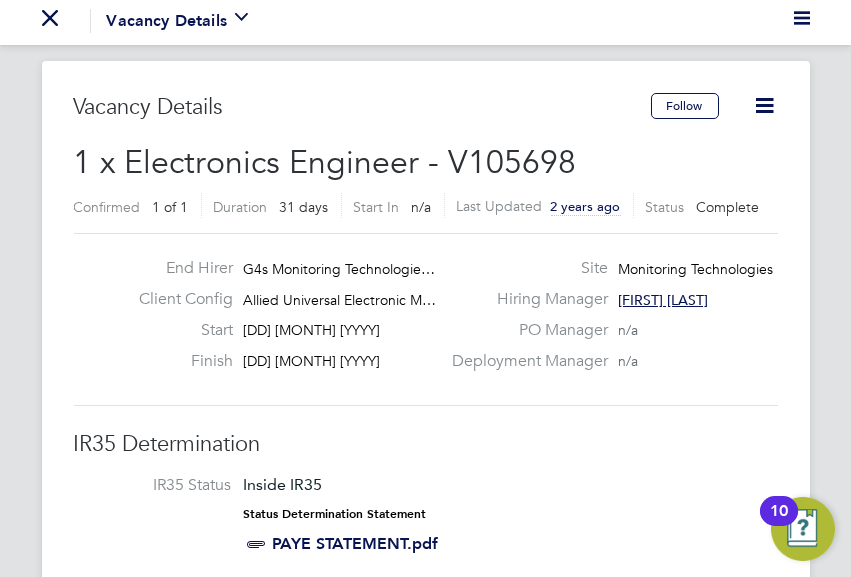 scroll, scrollTop: 0, scrollLeft: 0, axis: both 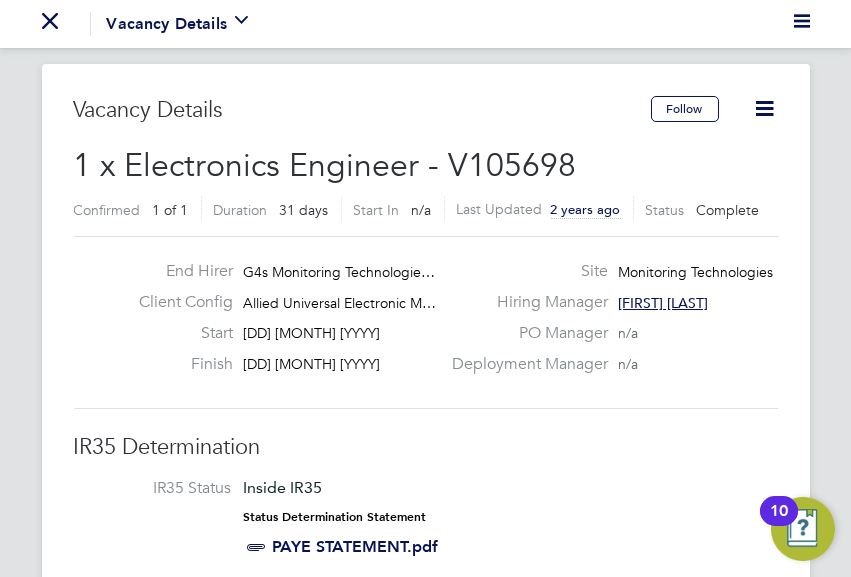 click 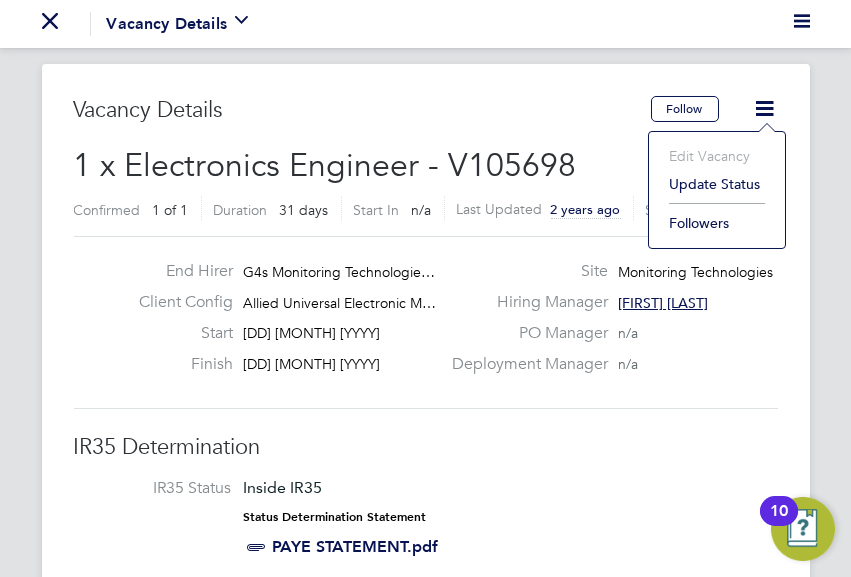 click on "Vacancy Details Follow     1 x Electronics Engineer - V105698 Confirmed   1 of 1 Duration   31 days Start In   n/a   Last Updated 2 years ago Status   Complete   End Hirer G4s Monitoring Technologie… Client Config Allied Universal Electronic M… Start 01 Oct 2023 Finish 31 Oct 2023 Site Monitoring Technologies Hiring Manager Sherrie simons PO Manager  n/a Deployment Manager n/a IR35 Determination IR35 Status Inside IR35 Status Determination Statement   PAYE STATEMENT.pdf Details PO No PO Number Valid From Valid To Expiry No PO numbers have been created. Reason   Vacant role Description a Skills / Qualifications n/a Tools n/a Additional H&S n/a Working Days   Mon,  Tue,  Wed,  Thu,  Fri,  Sat,  Sun Working Hours 08:00 - 17:00  9.00hrs Submission Acceptance   Auto Timesheet Approver     n/a Rates Rate Name Engagement/ Rate Type Pay Rate (£) Holiday Pay Employer Cost Agency Markup Charge (£) Basic PAYE - Daily 450.00 0.00   0.00   26.43 568.94 Workers Worker Vendor Score Cmts Charge Rate Avail Status 100 1" 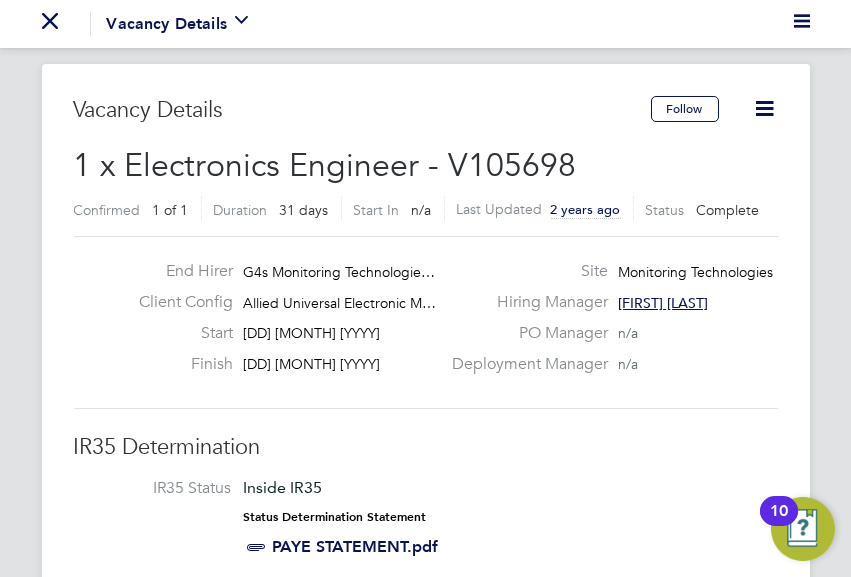 click 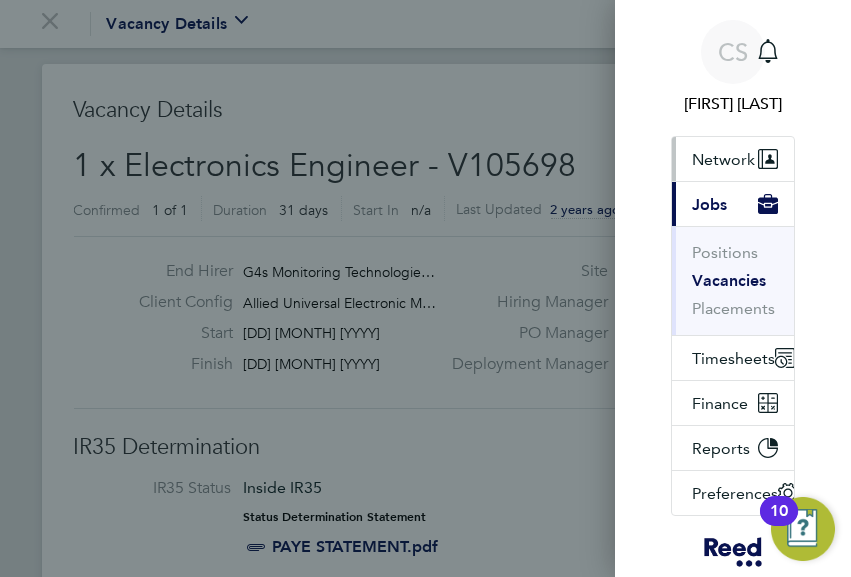 click on "Network" at bounding box center (723, 159) 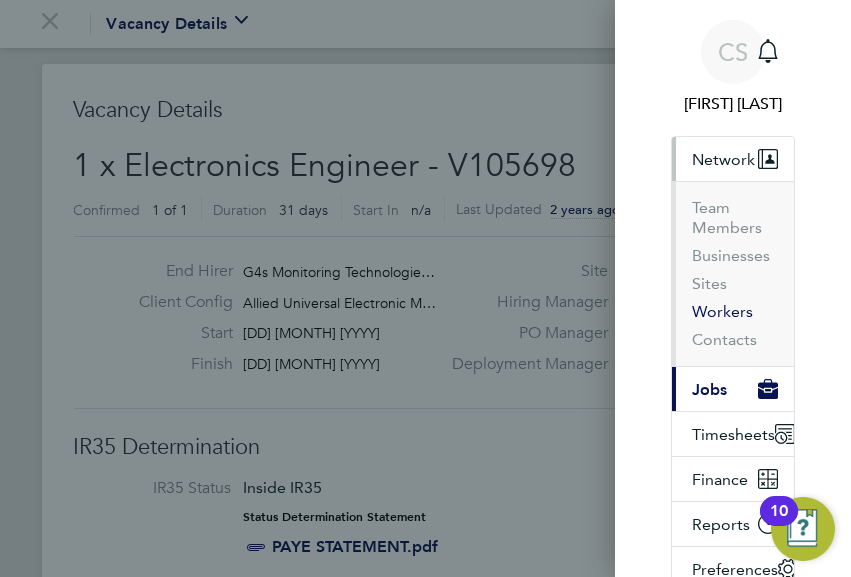click on "Workers" at bounding box center (722, 312) 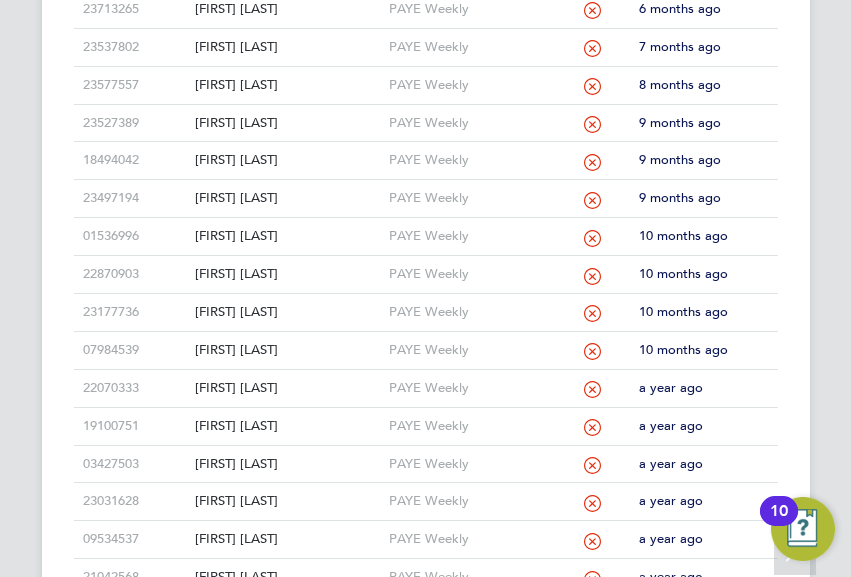 scroll, scrollTop: 1100, scrollLeft: 0, axis: vertical 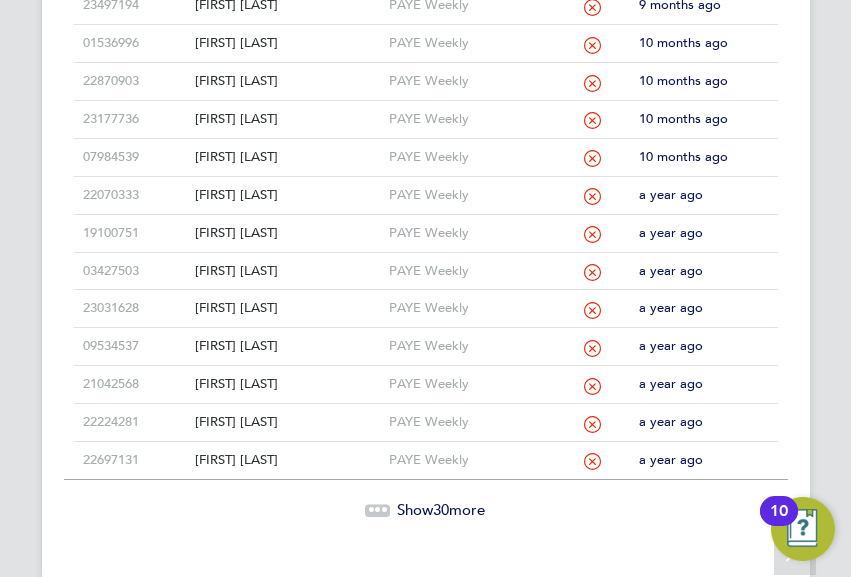 click 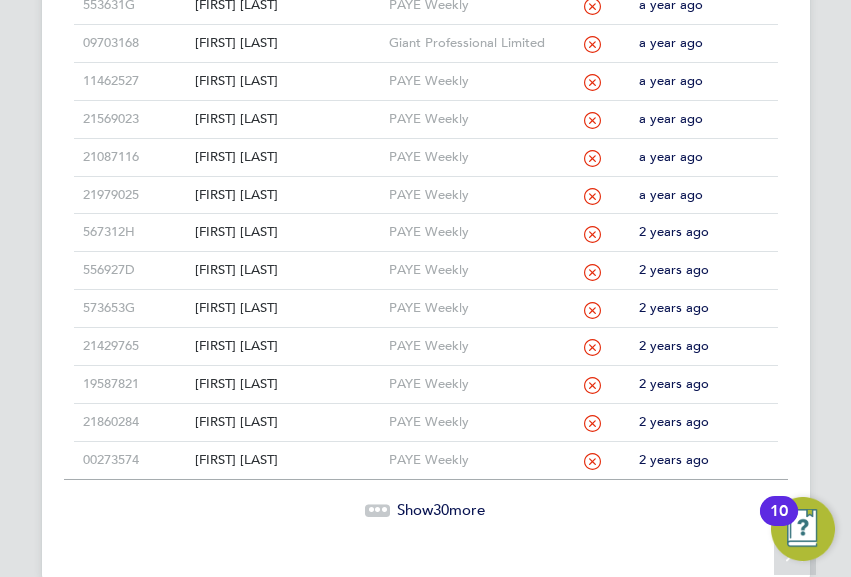 scroll, scrollTop: 2266, scrollLeft: 0, axis: vertical 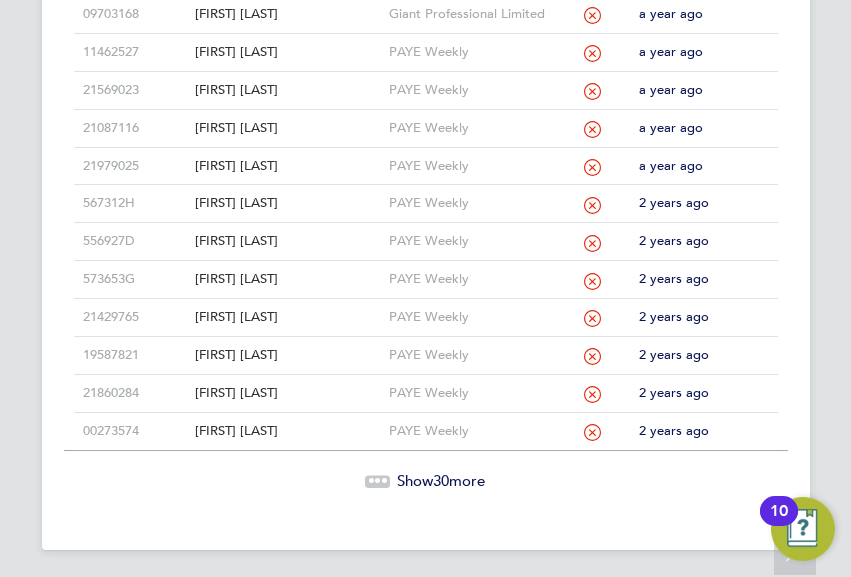 click 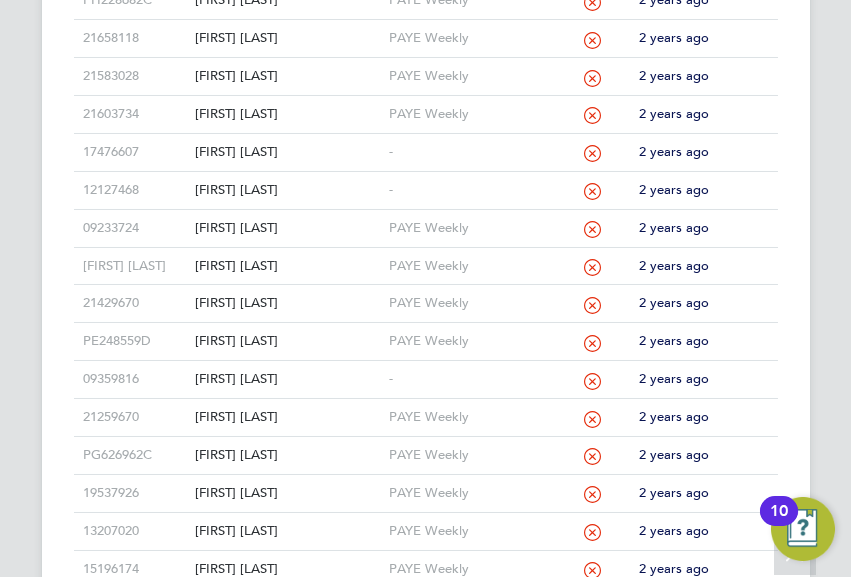 scroll, scrollTop: 3366, scrollLeft: 0, axis: vertical 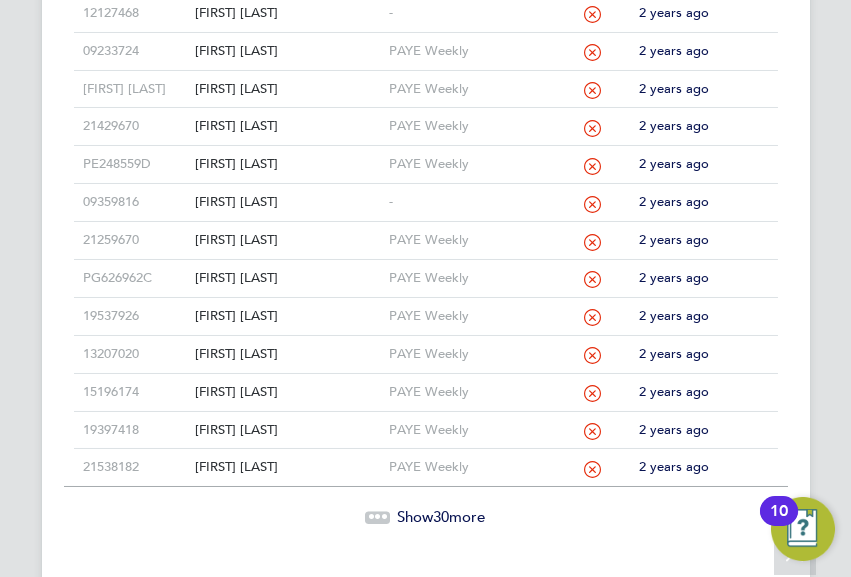 click 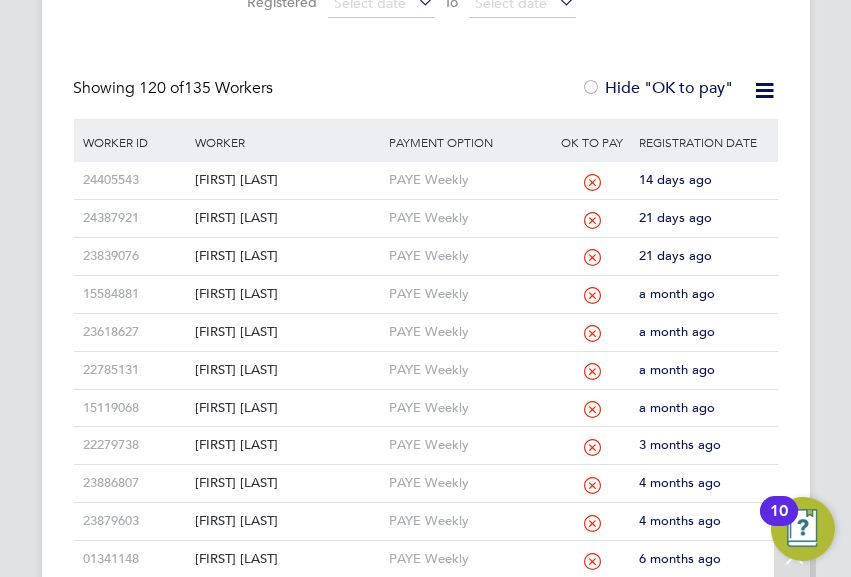 scroll, scrollTop: 0, scrollLeft: 0, axis: both 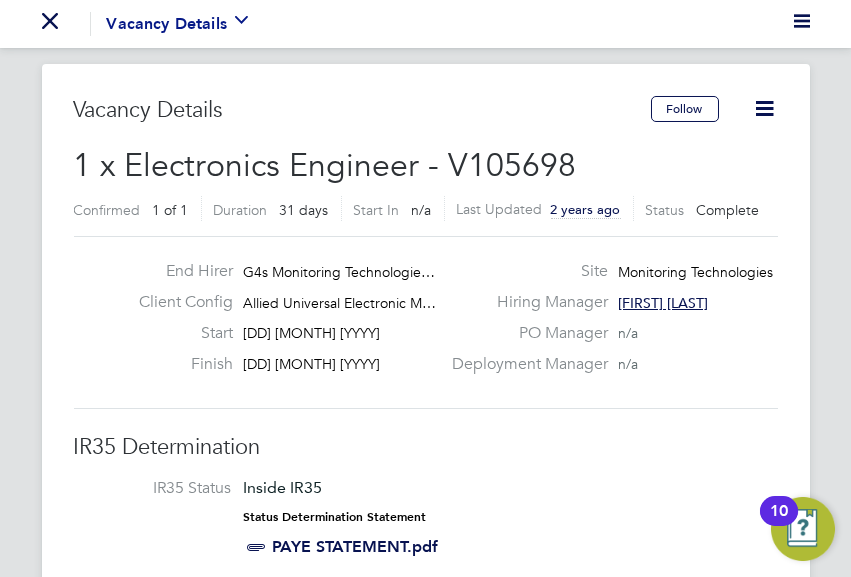 click on "Vacancy Details" at bounding box center [177, 24] 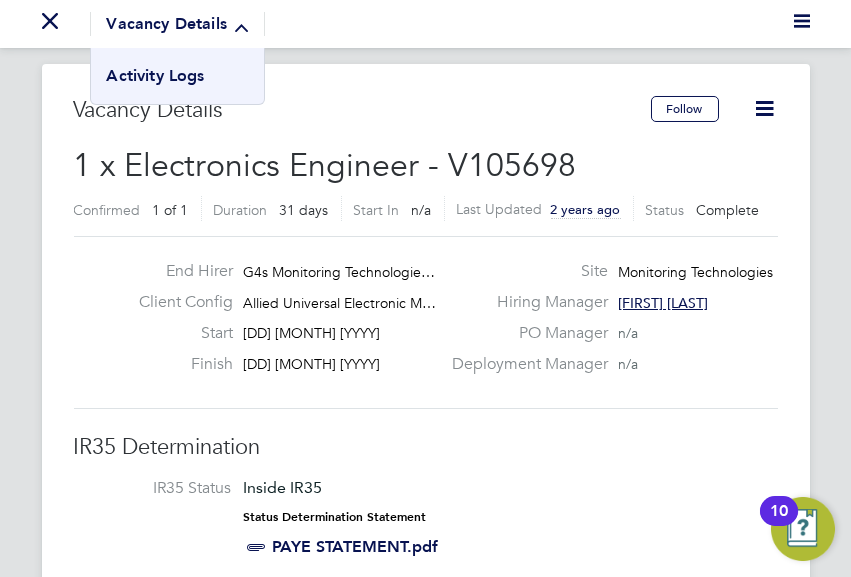 click on "Vacancy Details" 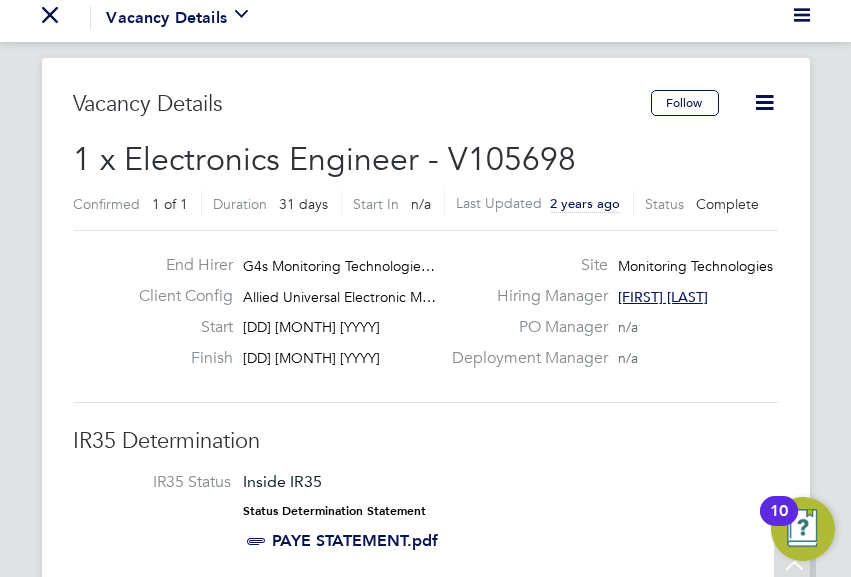 scroll, scrollTop: 0, scrollLeft: 0, axis: both 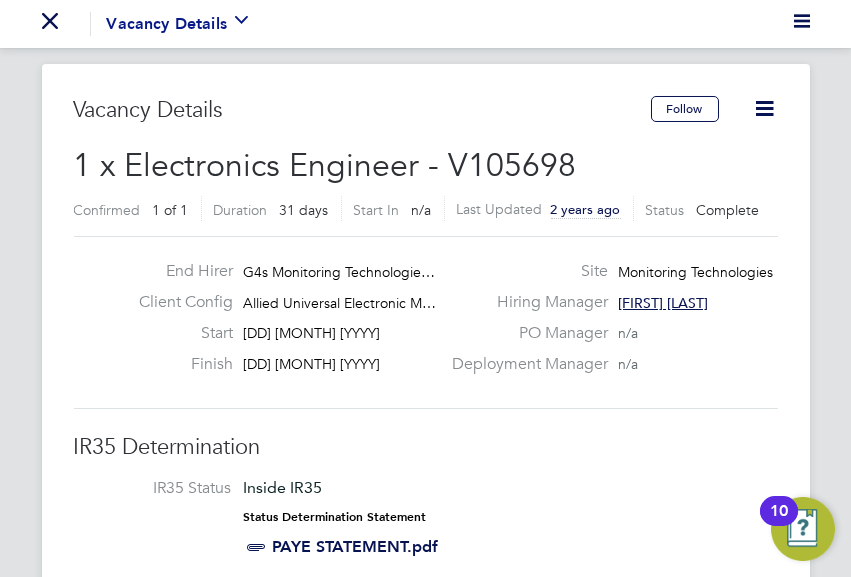 click at bounding box center [241, 24] 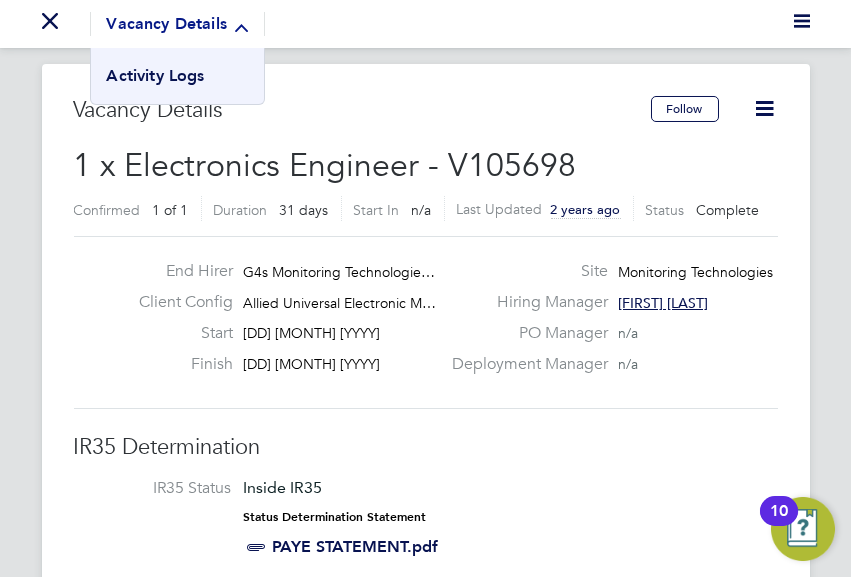 click on "Vacancy Details" at bounding box center [177, 24] 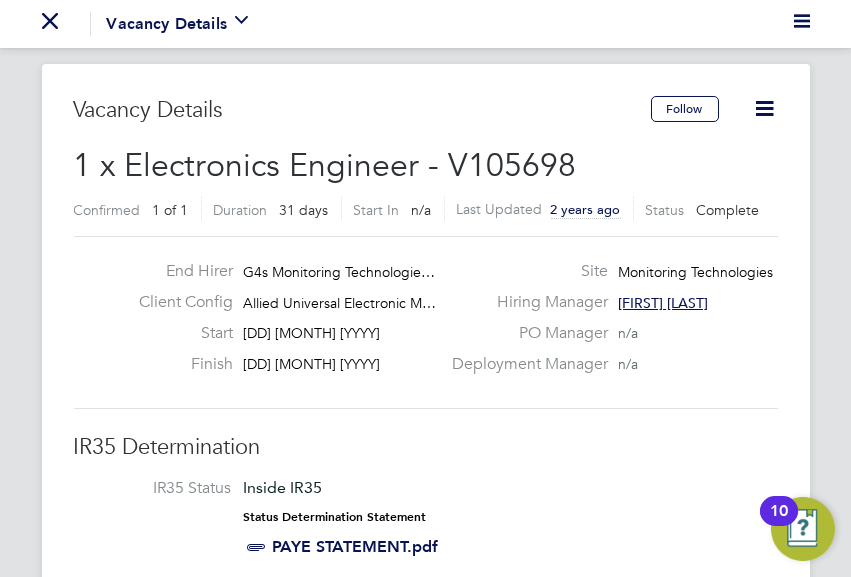 click 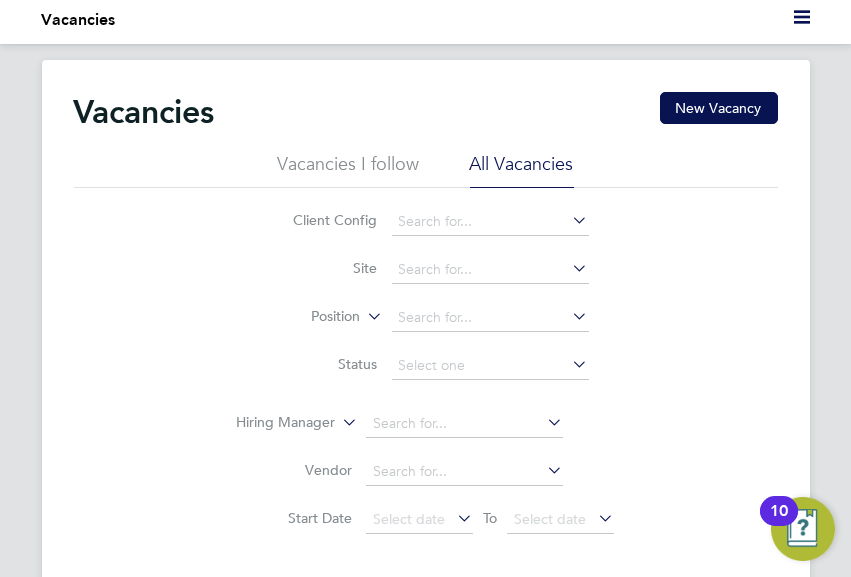 scroll, scrollTop: 0, scrollLeft: 0, axis: both 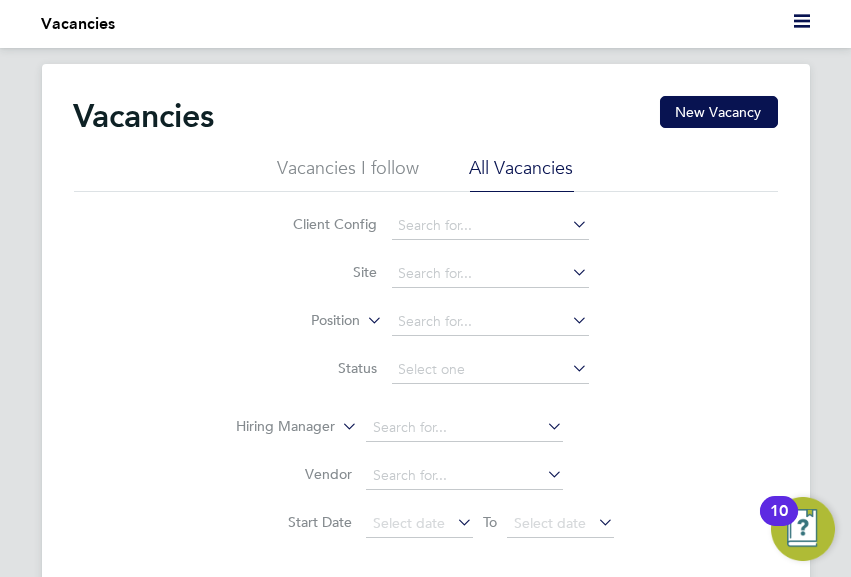 click 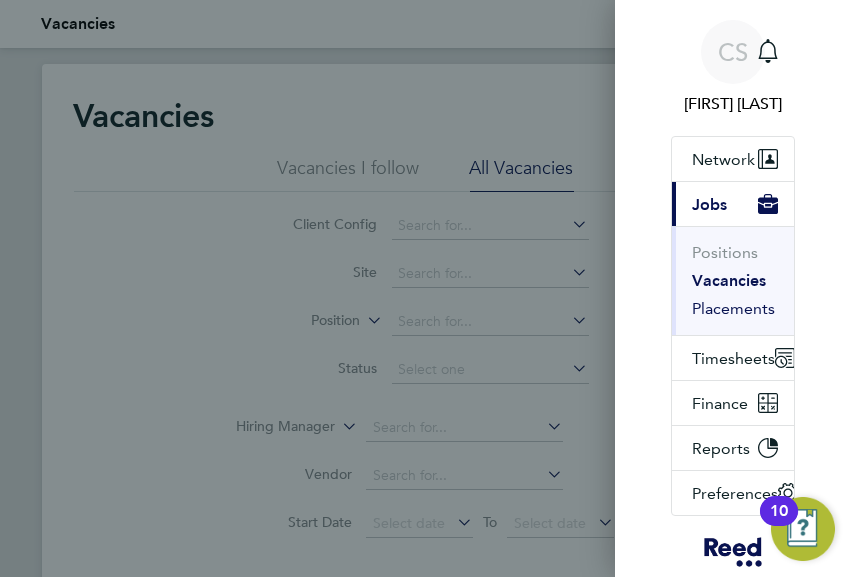 click on "Placements" at bounding box center [733, 309] 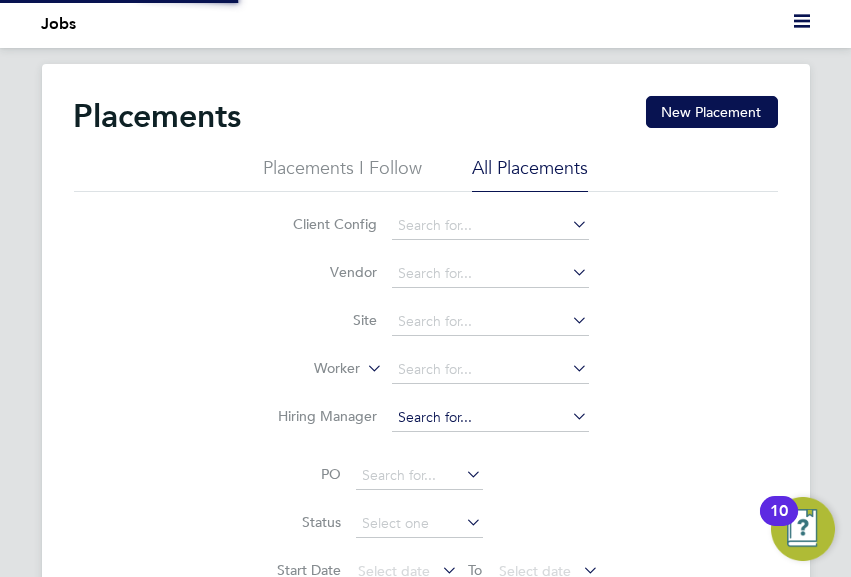 scroll, scrollTop: 10, scrollLeft: 10, axis: both 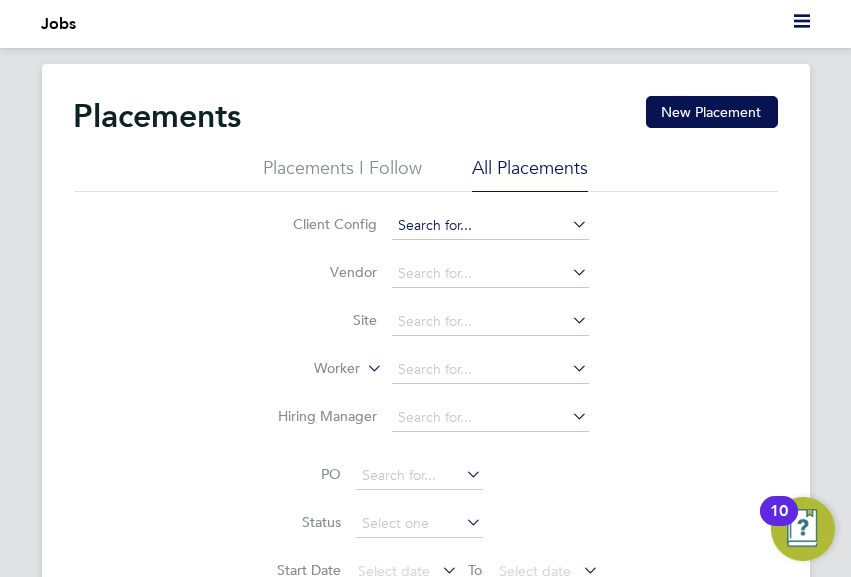 click 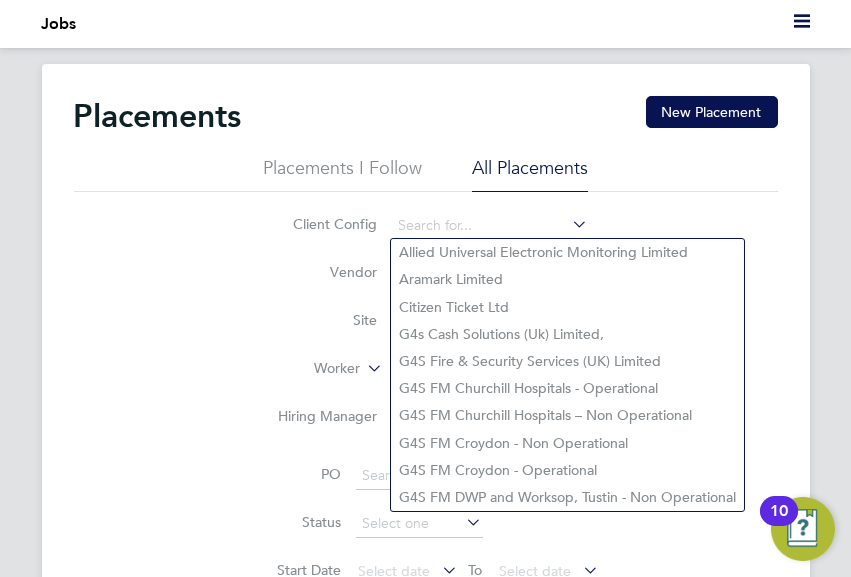 click on "Client Config   Vendor     Site     Worker     Hiring Manager   PO   Status   Start Date
Select date
To
Select date
Finish Date
Select date
To
Select date" 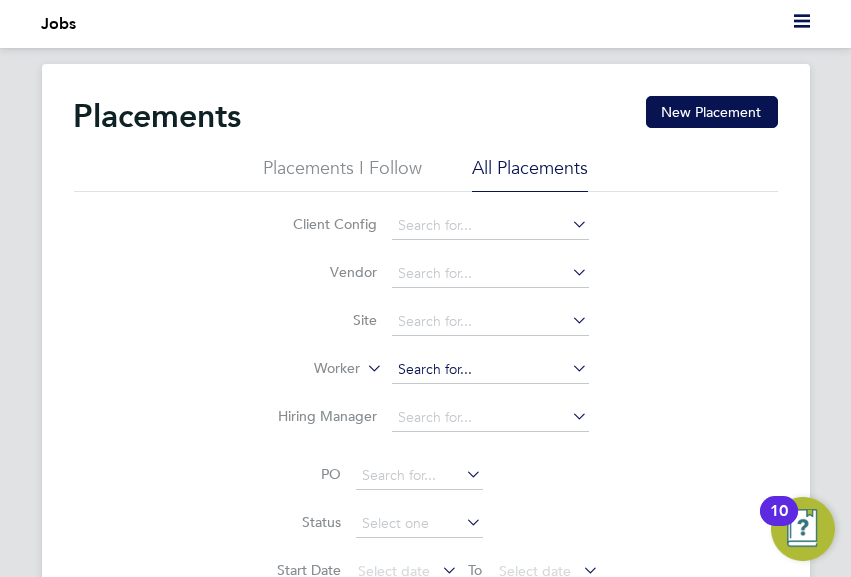 click 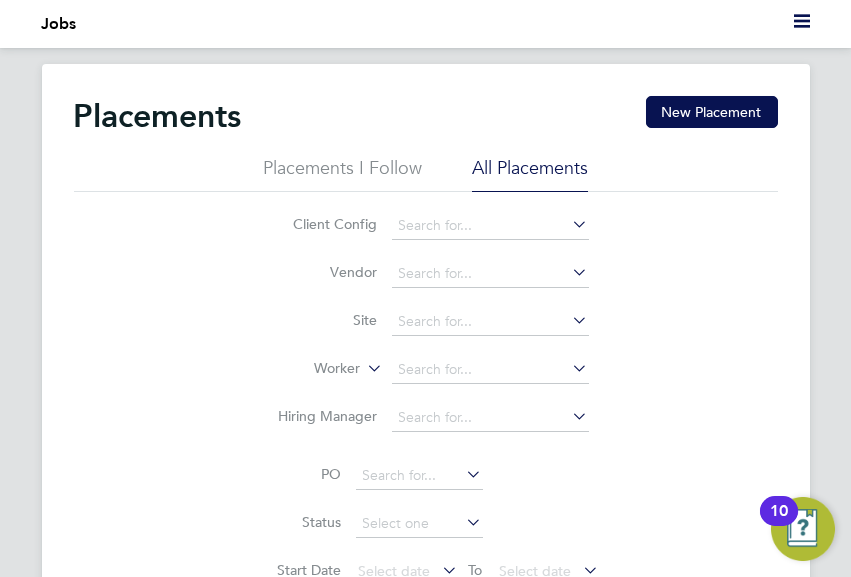 click 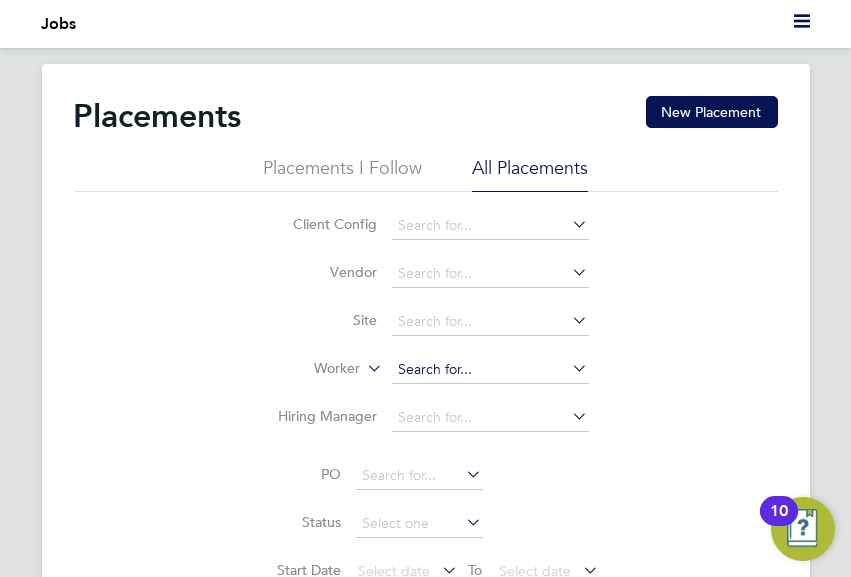 click 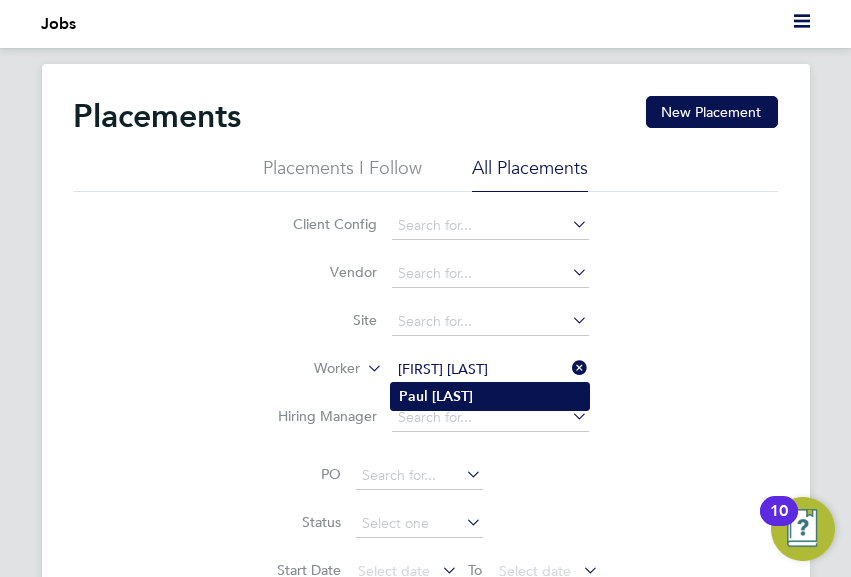 click on "Dack" 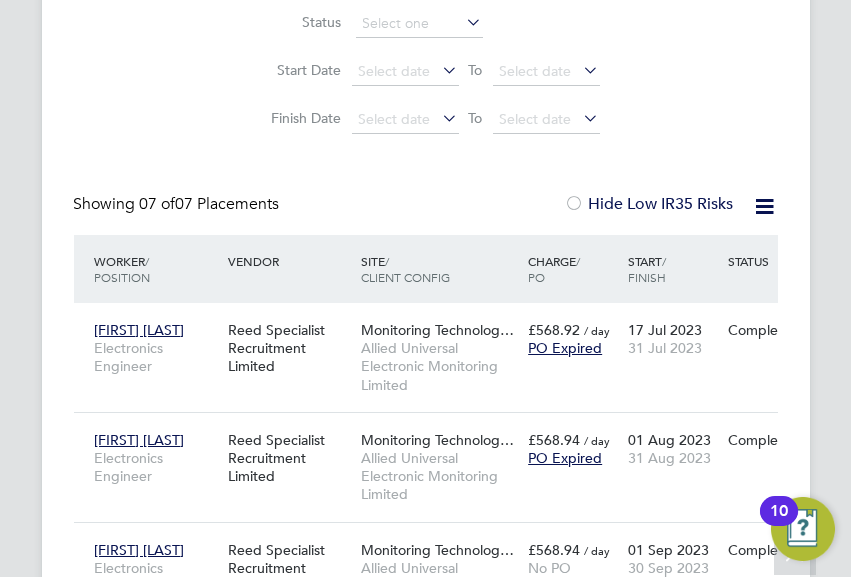 click 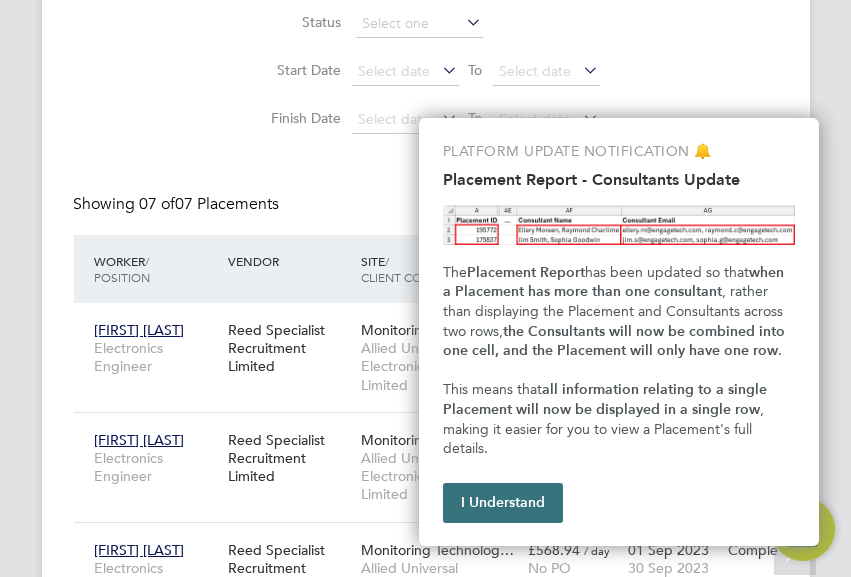 click on "I Understand" at bounding box center (503, 503) 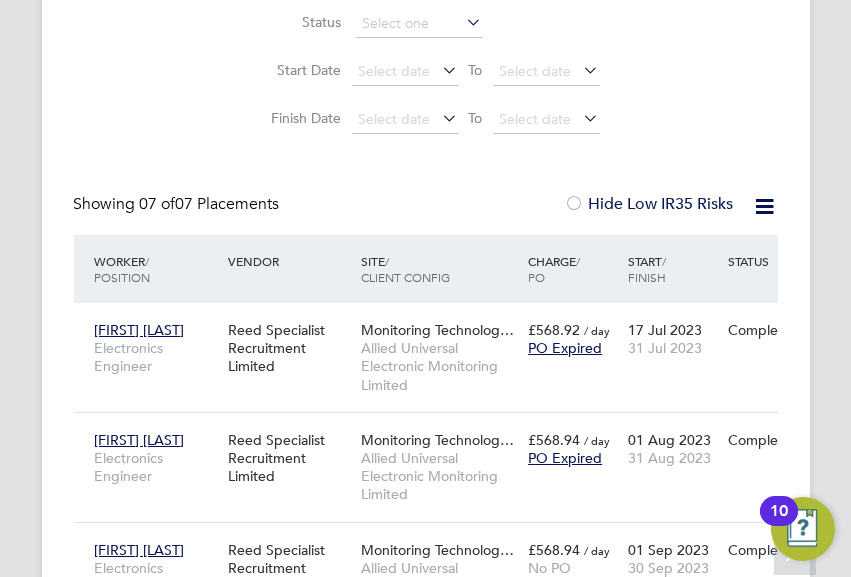 click 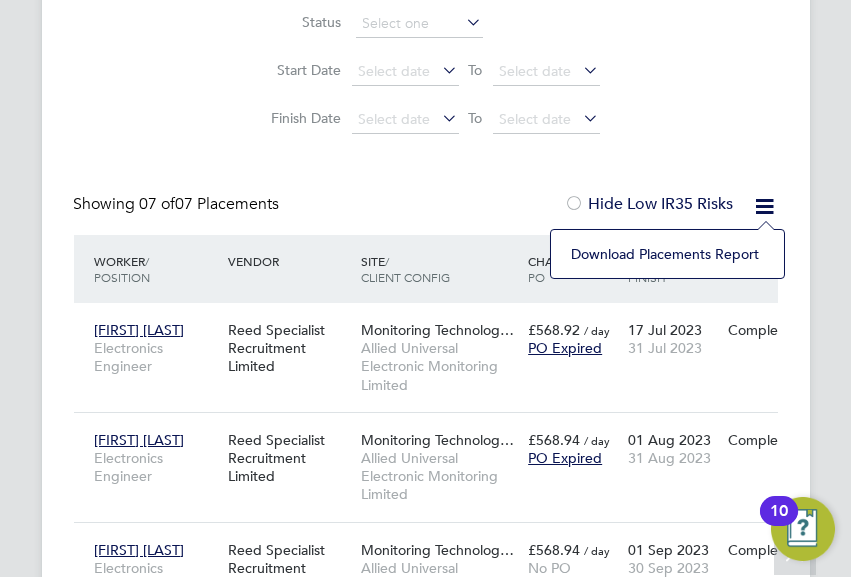 click on "Showing   07 of  07 Placements Hide Low IR35 Risks" 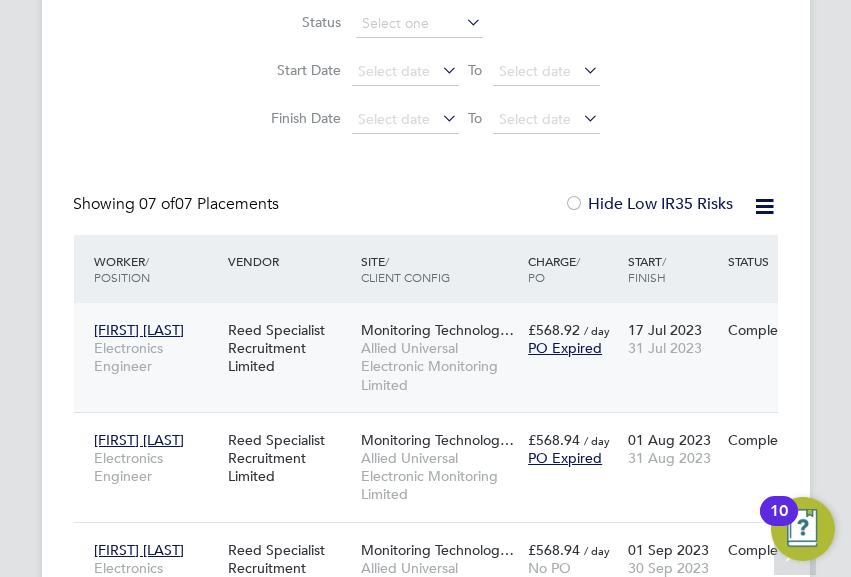 click on "[FIRST] [LAST]" 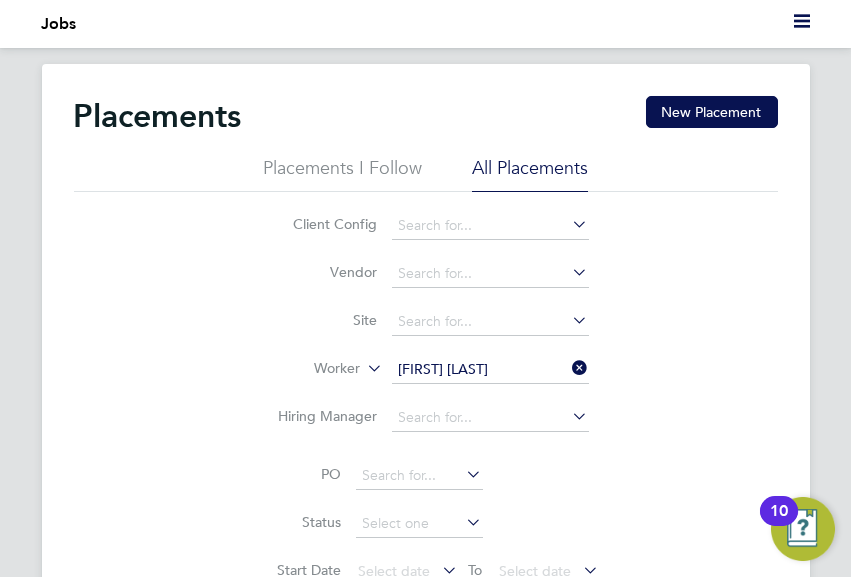 click 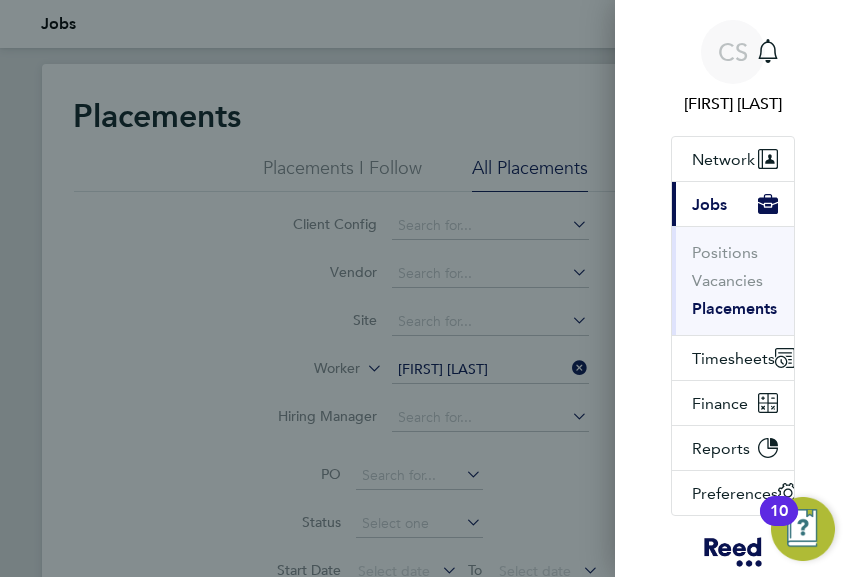 click on "Placements" at bounding box center [734, 309] 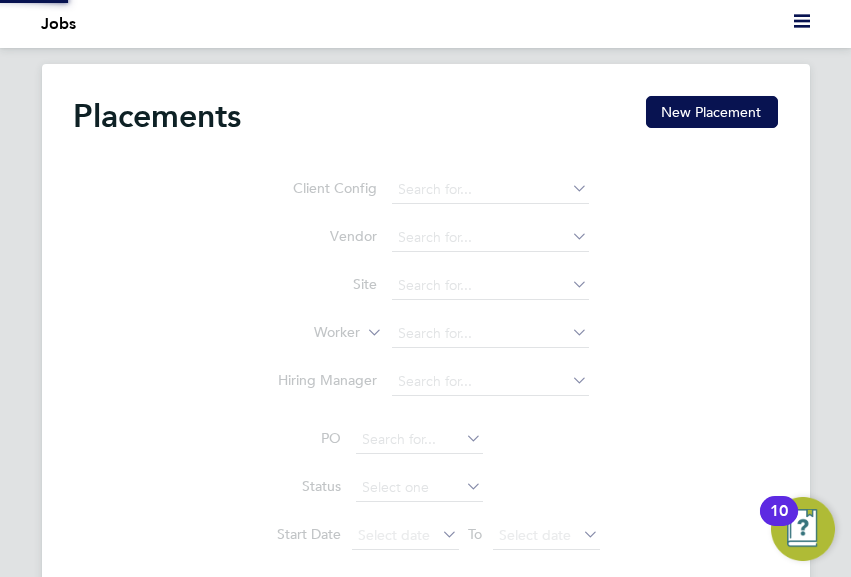 type on "[FIRST] [LAST]" 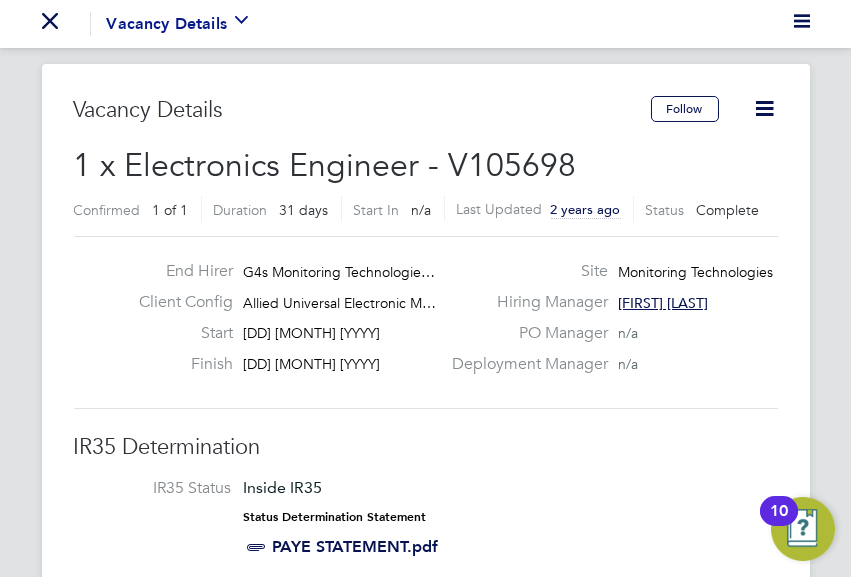 click at bounding box center [241, 24] 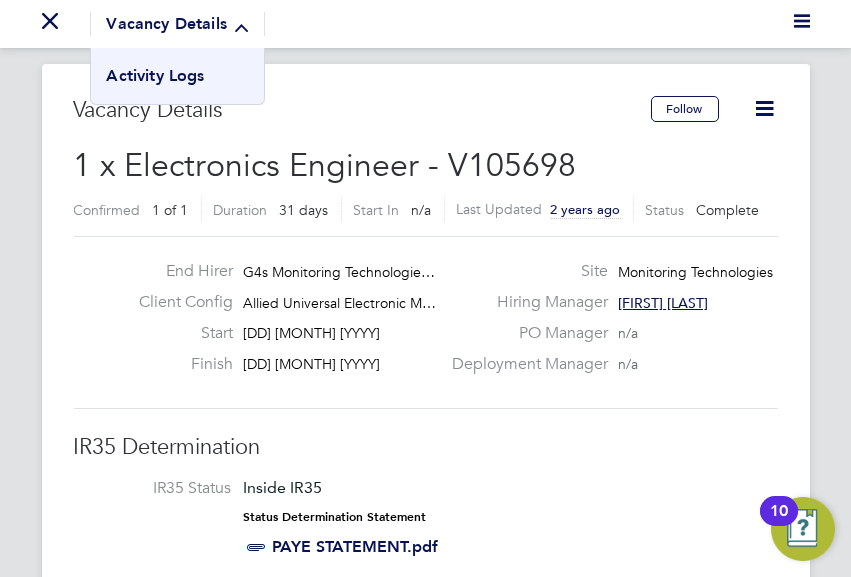 click on "Vacancy Details Follow     1 x Electronics Engineer - V105698 Confirmed   1 of 1 Duration   31 days Start In   n/a   Last Updated 2 years ago Status   Complete   End Hirer G4s Monitoring Technologie… Client Config Allied Universal Electronic M… Start 01 Oct 2023 Finish 31 Oct 2023 Site Monitoring Technologies Hiring Manager Sherrie simons PO Manager  n/a Deployment Manager n/a IR35 Determination IR35 Status Inside IR35 Status Determination Statement   PAYE STATEMENT.pdf Details PO No PO Number Valid From Valid To Expiry No PO numbers have been created. Reason   Vacant role Description a Skills / Qualifications n/a Tools n/a Additional H&S n/a Working Days   Mon,  Tue,  Wed,  Thu,  Fri,  Sat,  Sun Working Hours 08:00 - 17:00  9.00hrs Submission Acceptance   Auto Timesheet Approver     n/a Rates Rate Name Engagement/ Rate Type Pay Rate (£) Holiday Pay Employer Cost Agency Markup Charge (£) Basic PAYE - Daily 450.00 0.00   0.00   26.43 568.94 Workers Worker Vendor Score Cmts Charge Rate Avail Status 100 1" 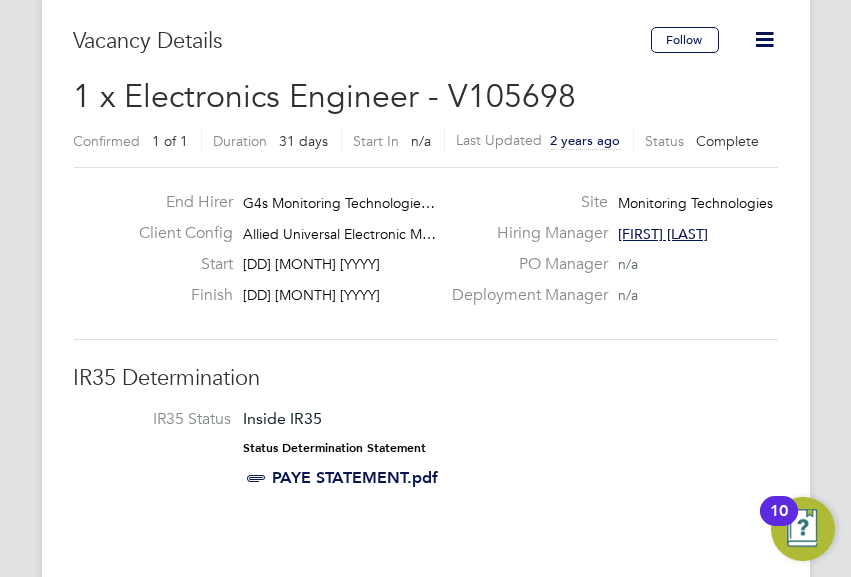 scroll, scrollTop: 100, scrollLeft: 0, axis: vertical 